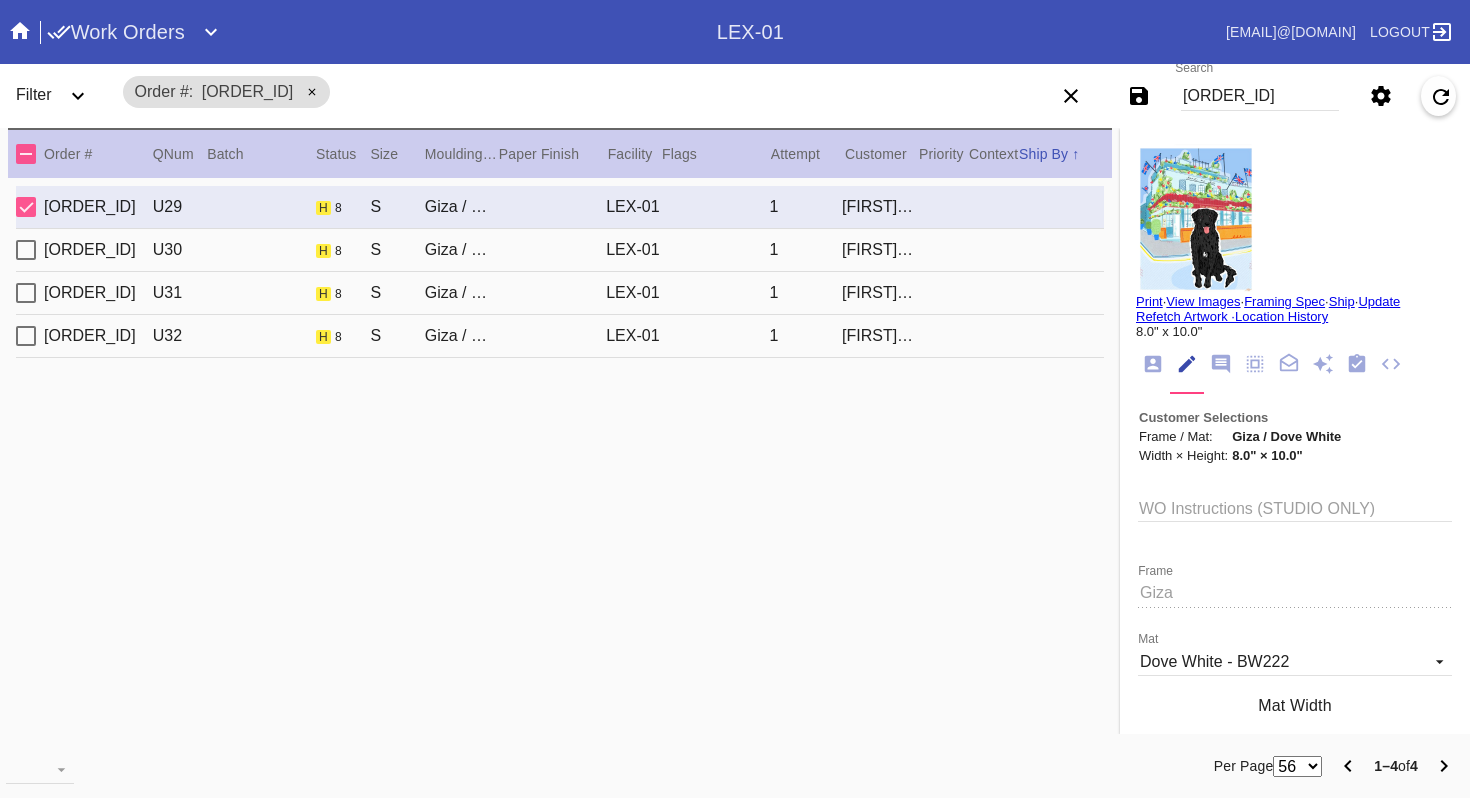 scroll, scrollTop: 0, scrollLeft: 0, axis: both 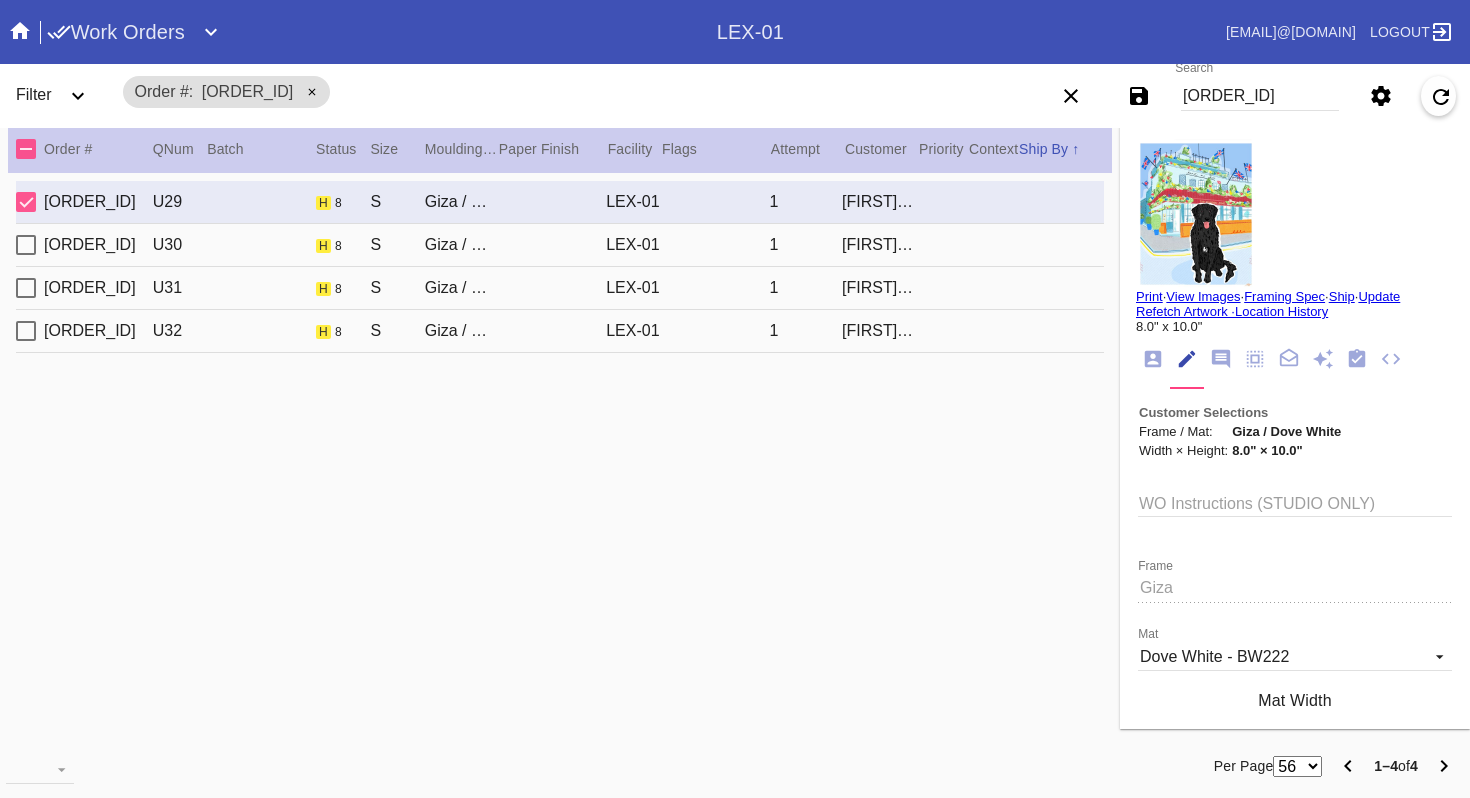 click on "[ORDER_ID]" at bounding box center (1260, 96) 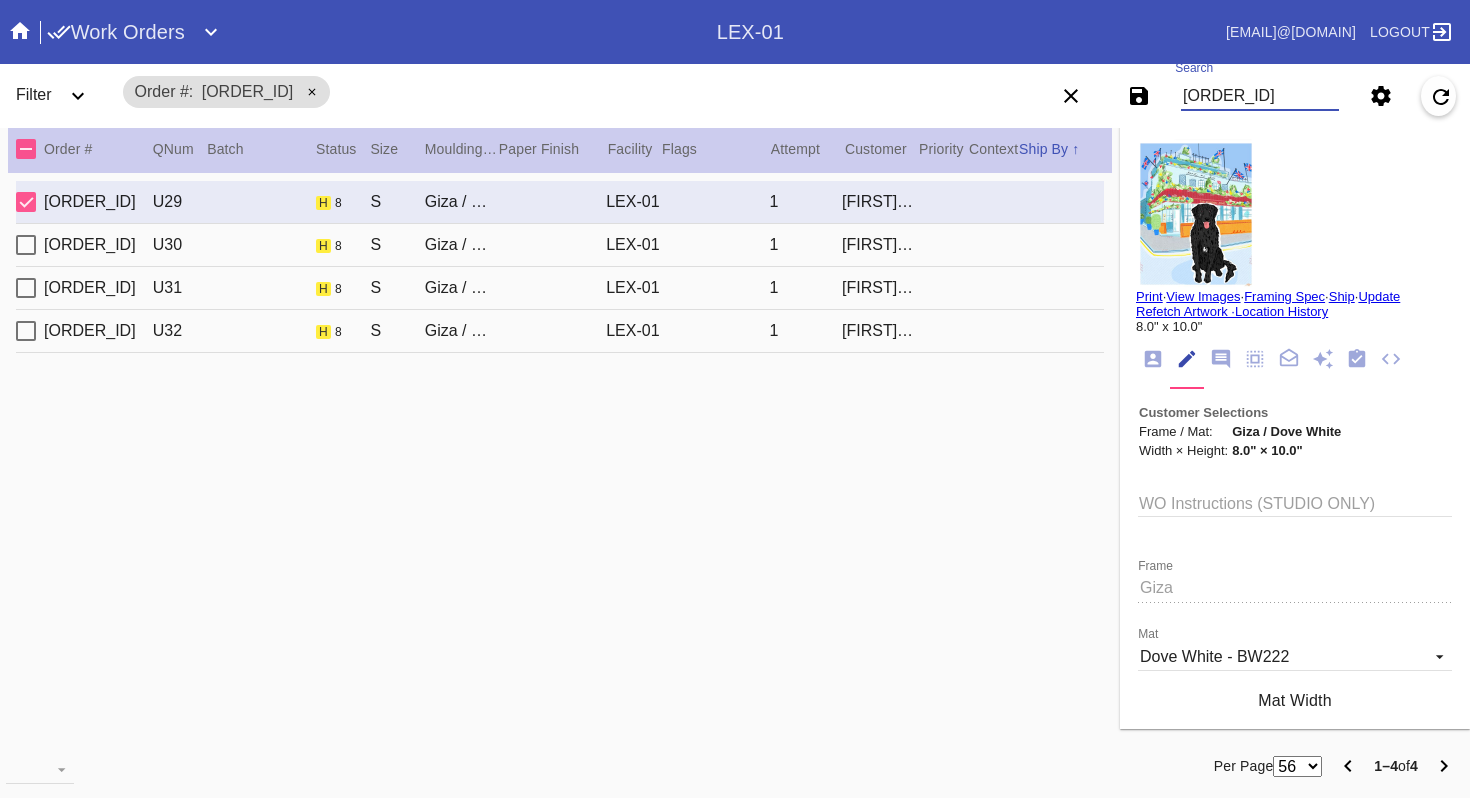 click on "[ORDER_ID]" at bounding box center (1260, 96) 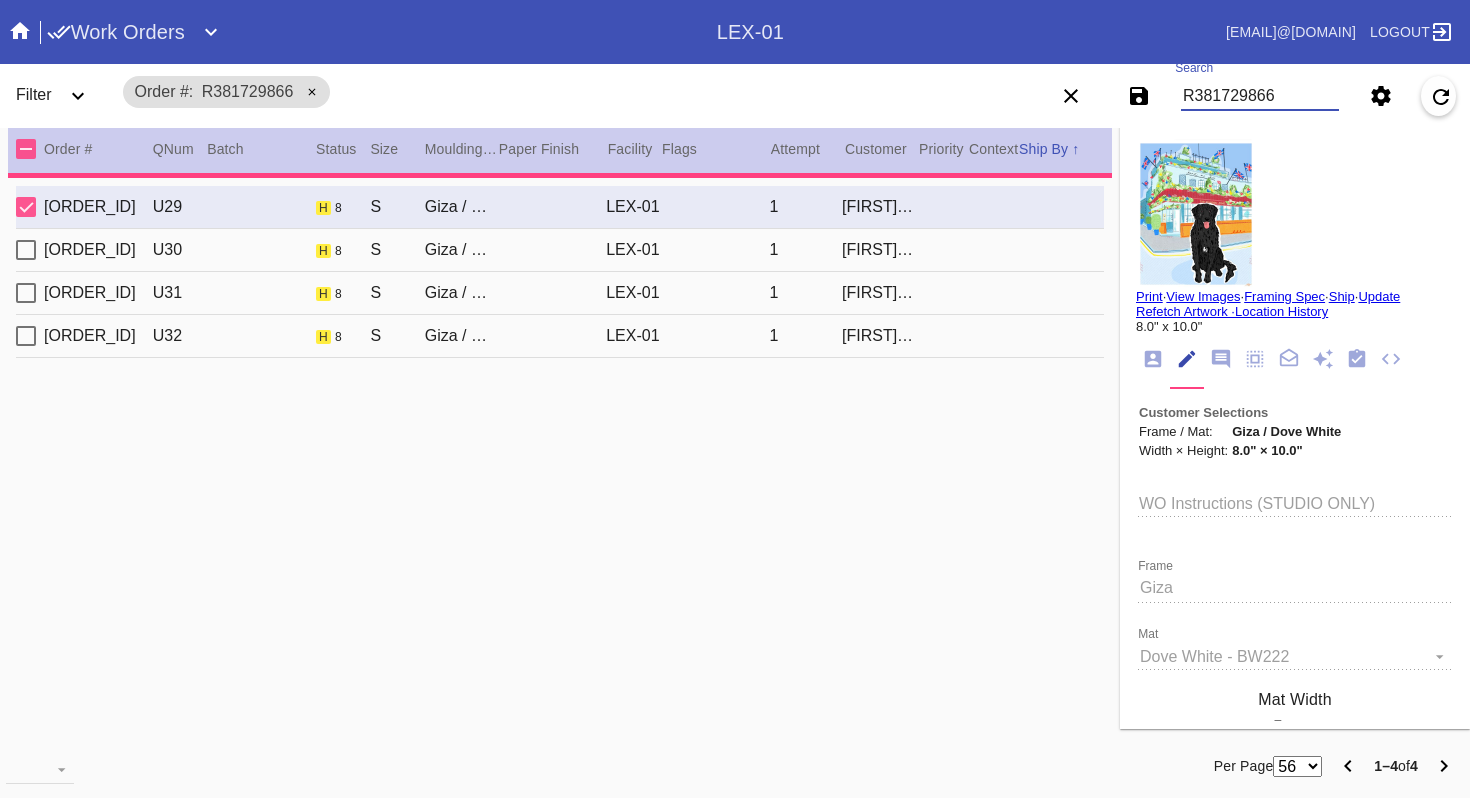 type 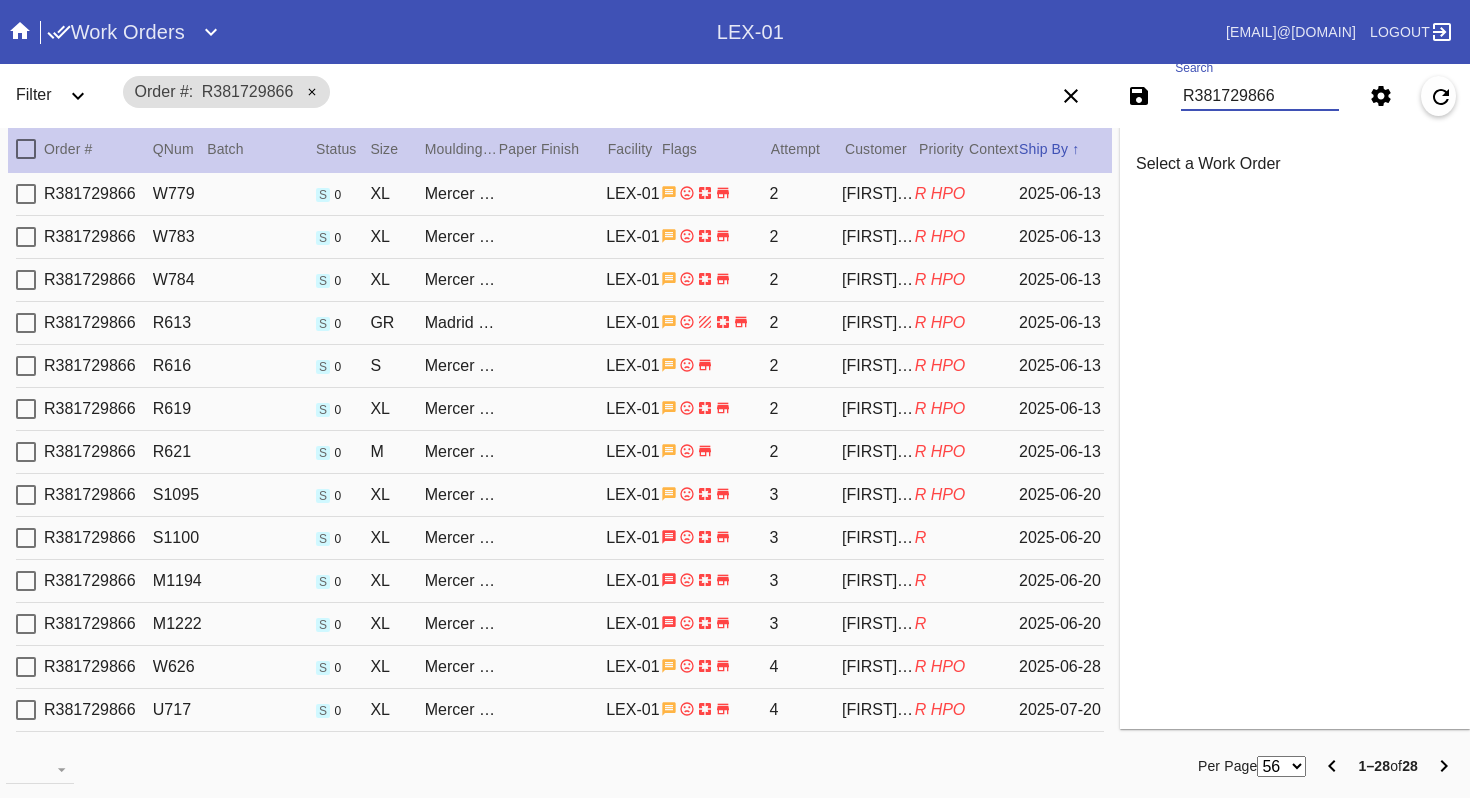 scroll, scrollTop: 686, scrollLeft: 0, axis: vertical 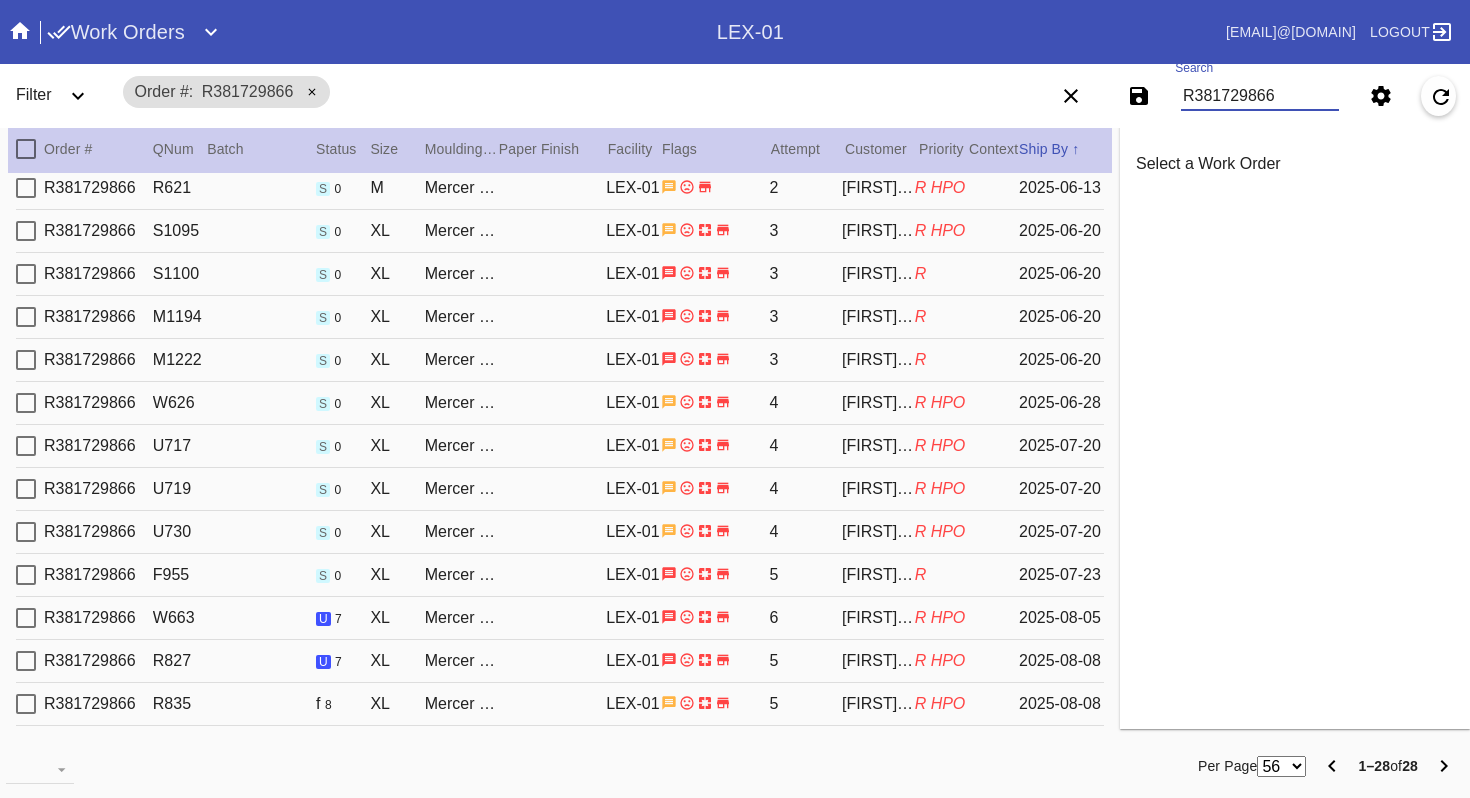 type on "R381729866" 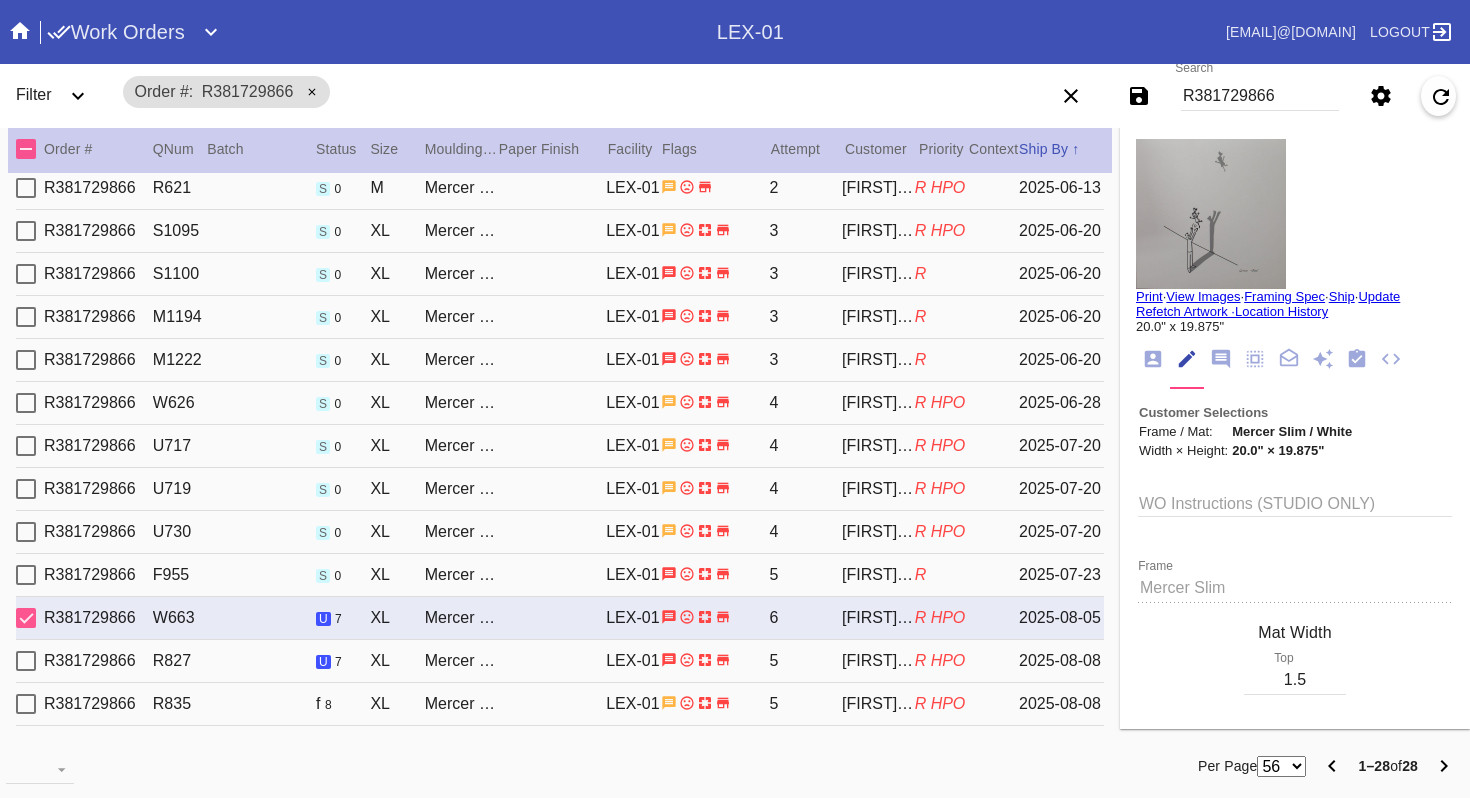 click on "[ORDER_ID] [ITEM_ID] u   7 XL Mercer Slim / White LEX-01 5 [FIRST] [LAST]
R
HPO
[DATE]" at bounding box center (560, 661) 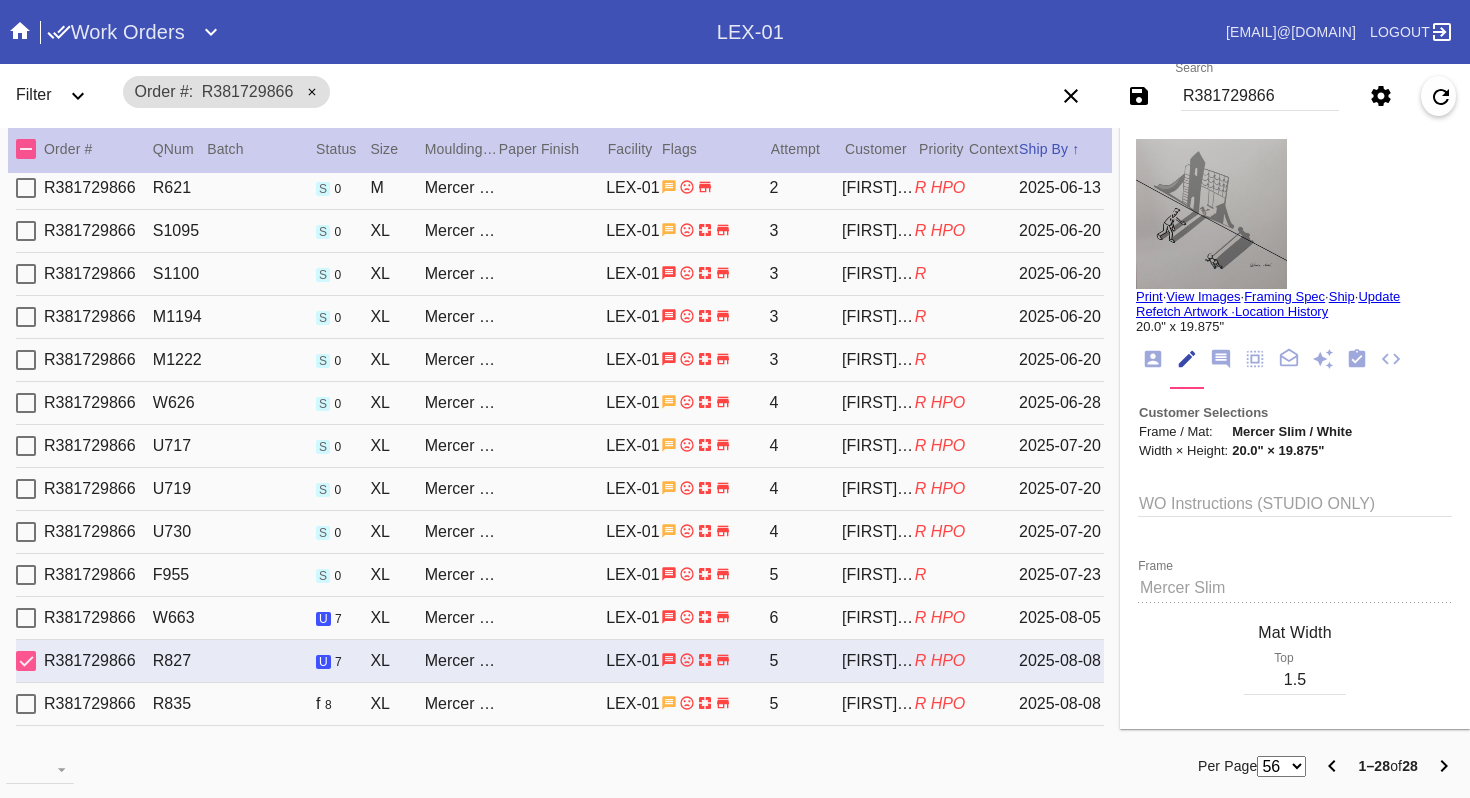 click on "[ORDER_ID] [ITEM_ID] f   8 XL Mercer Slim / White LEX-01 5 [FIRST] [LAST]
R
HPO
[DATE]" at bounding box center [560, 704] 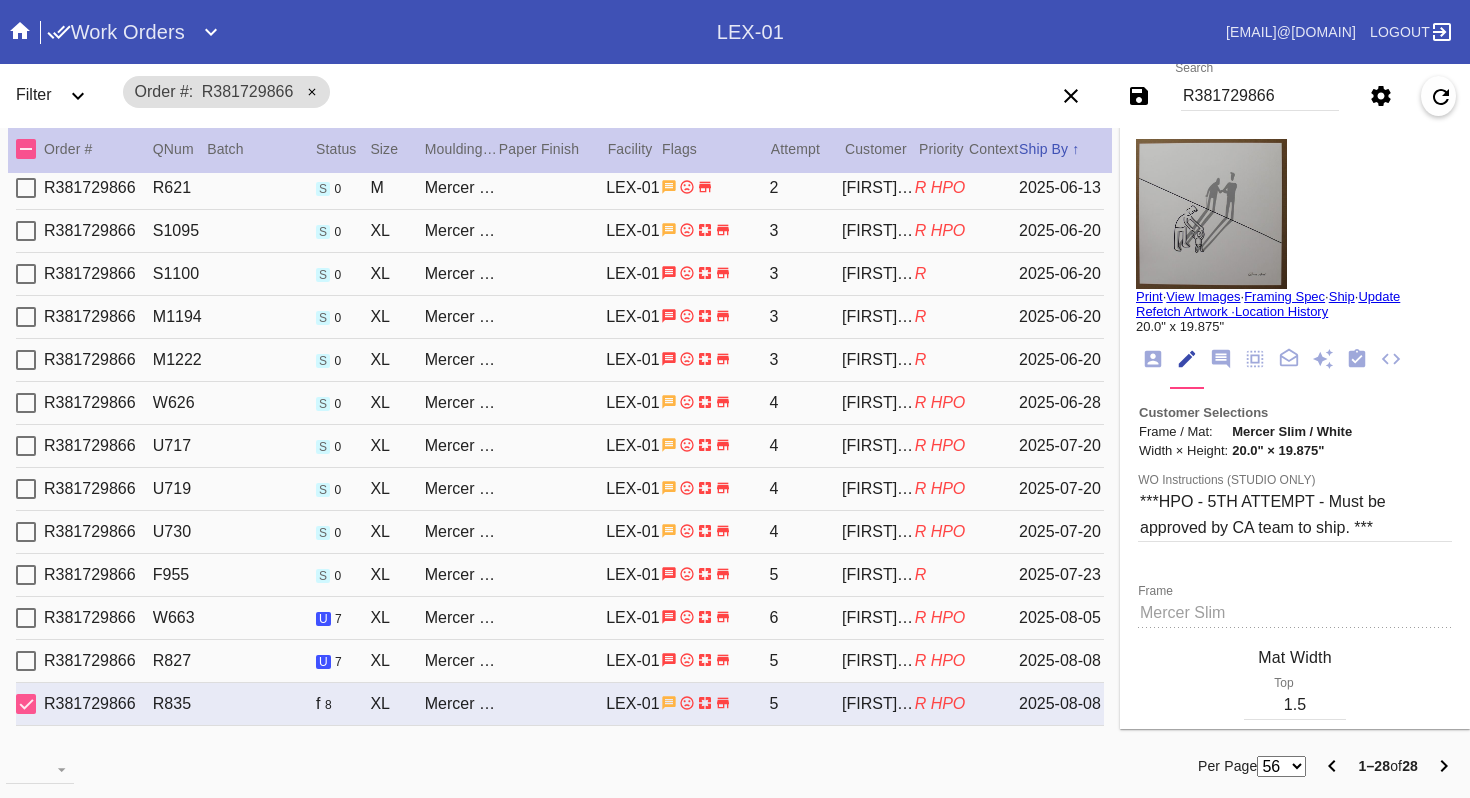 click on "R381729866" at bounding box center (1260, 96) 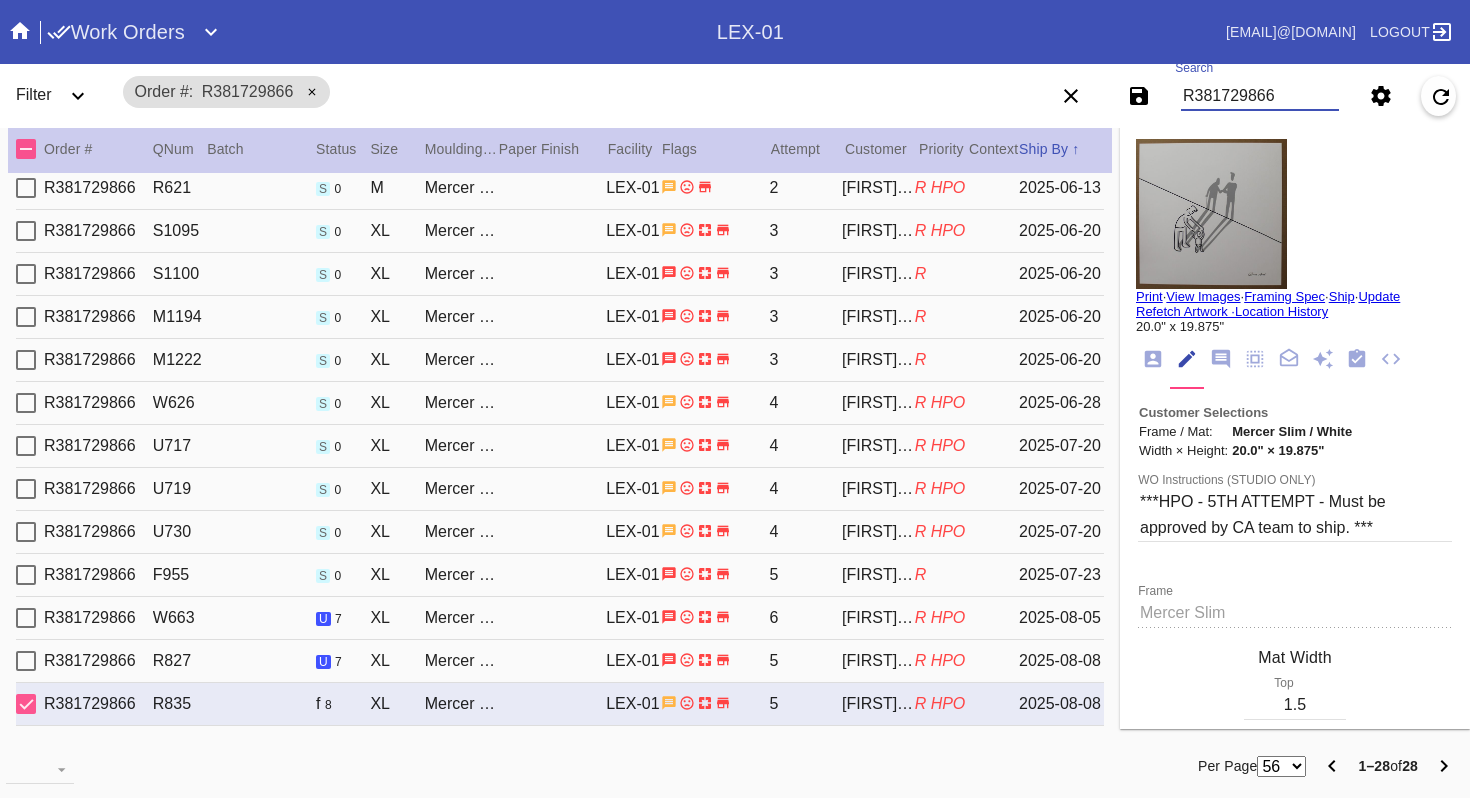 click on "R381729866" at bounding box center [1260, 96] 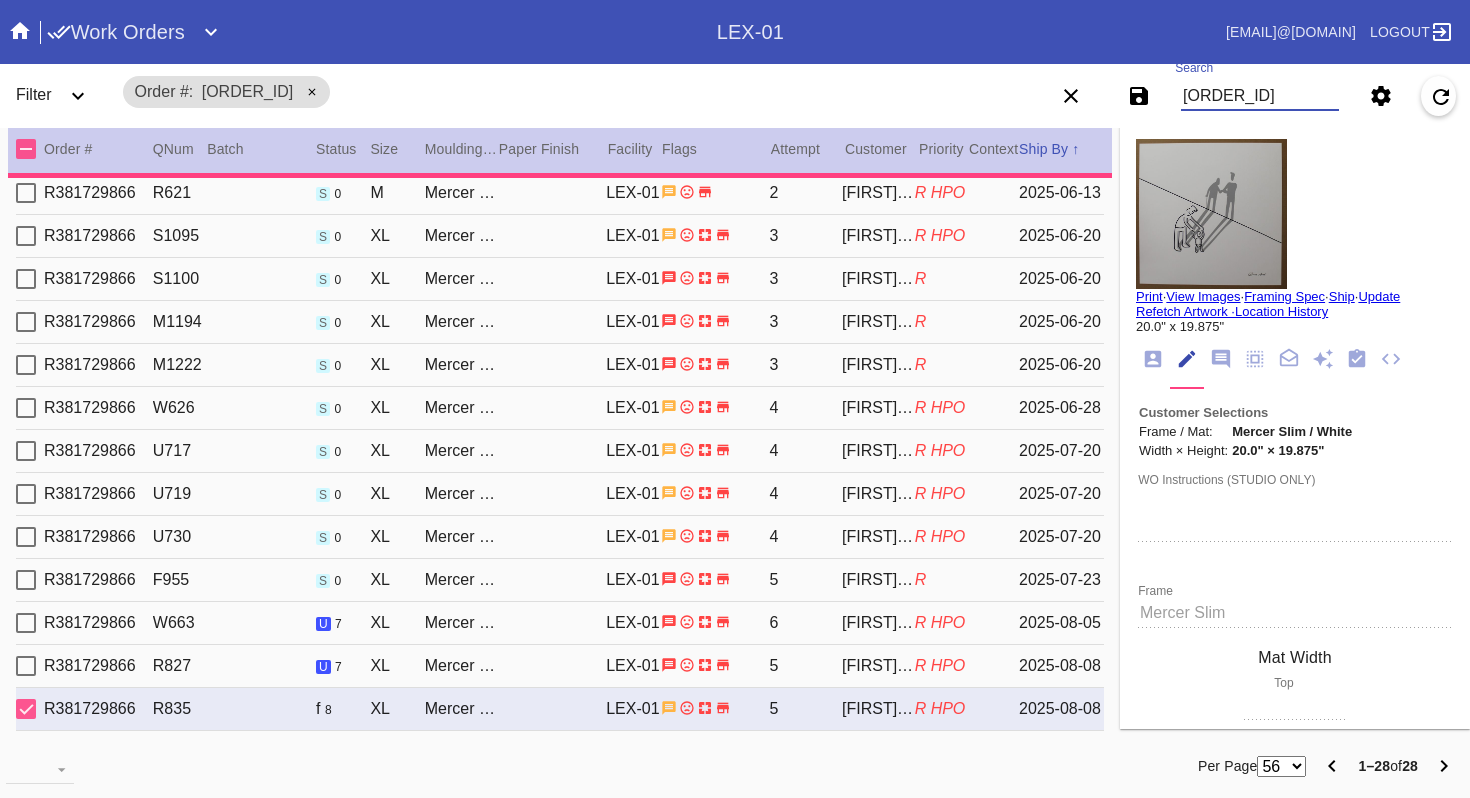 scroll, scrollTop: 0, scrollLeft: 0, axis: both 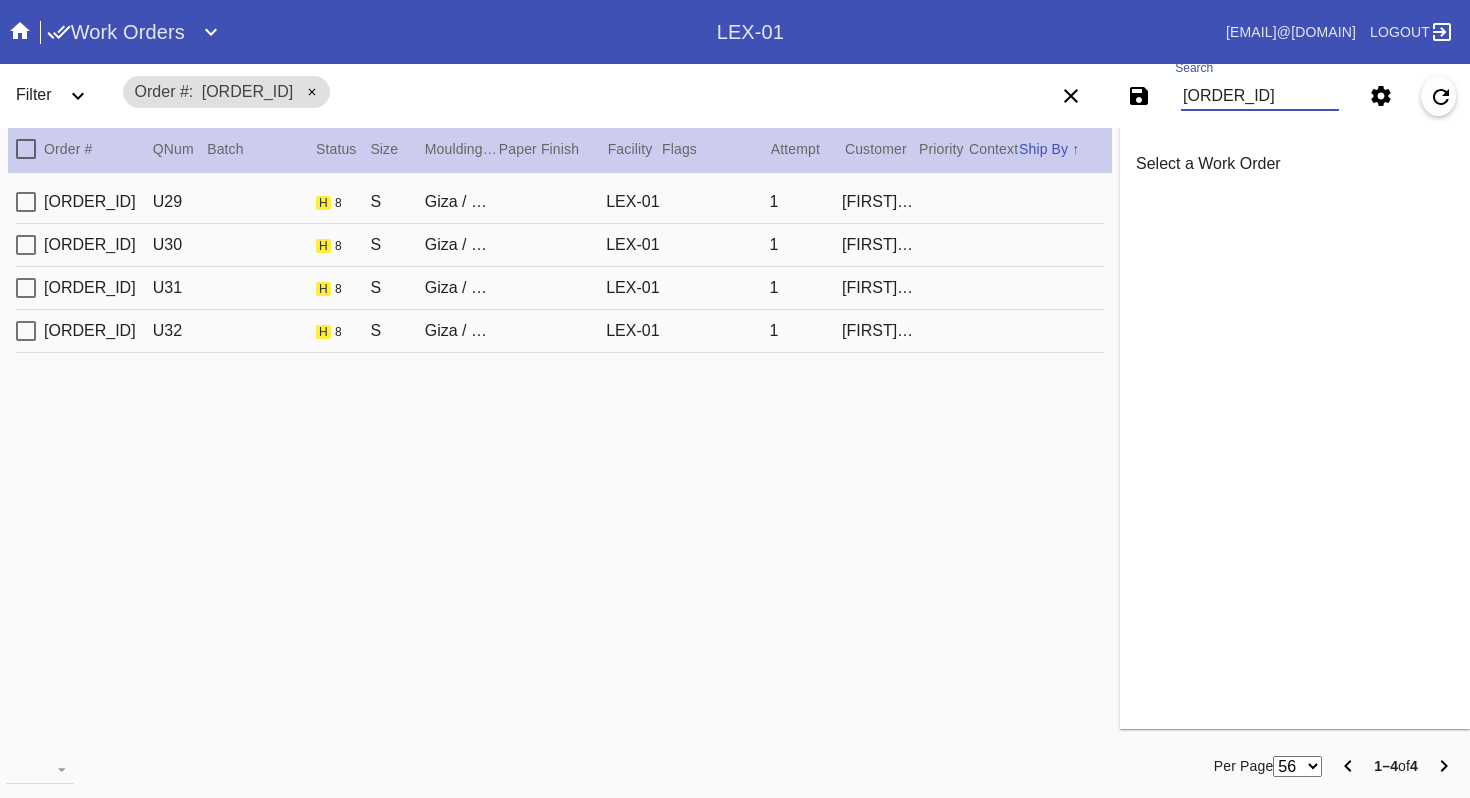 type on "[ORDER_ID]" 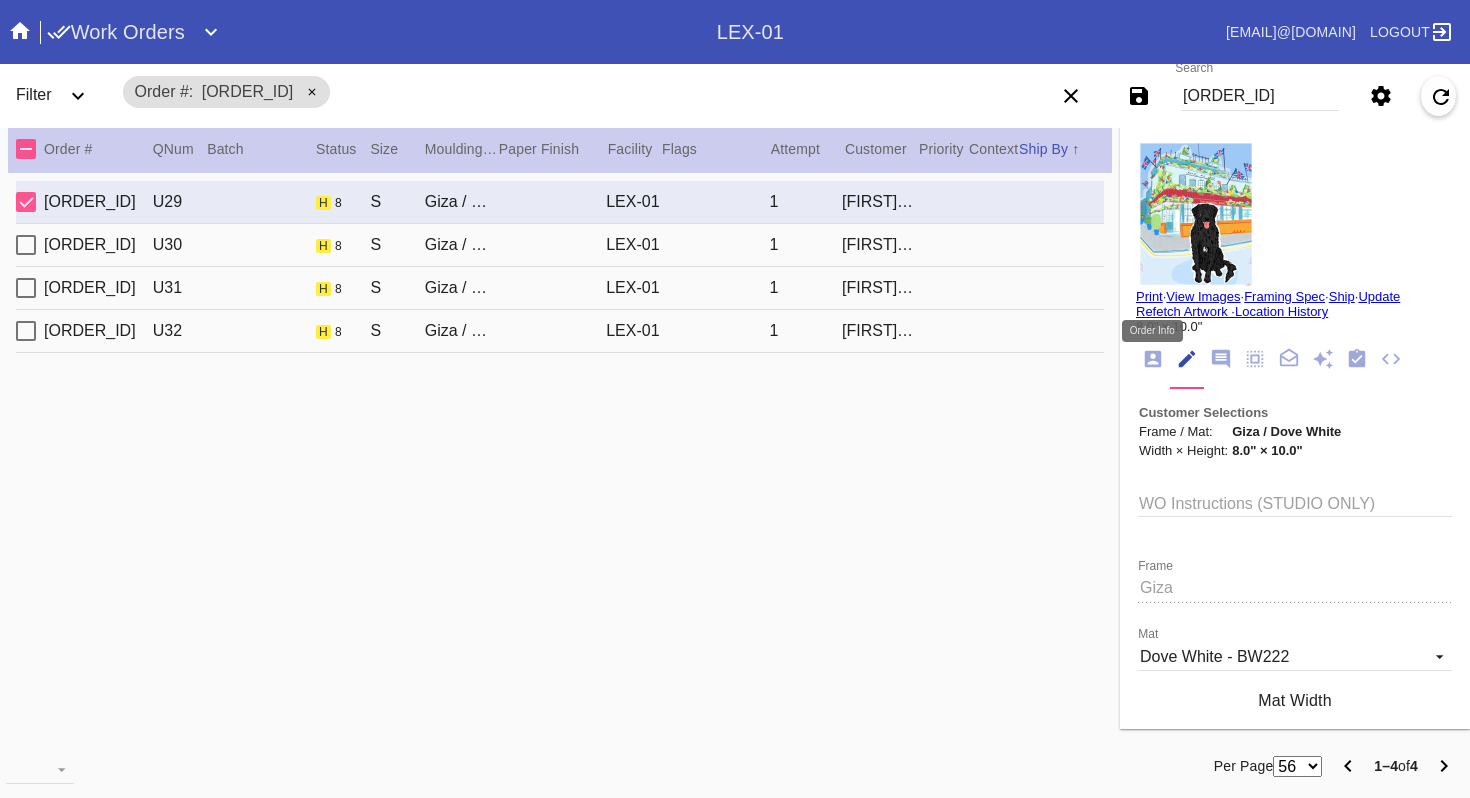 click 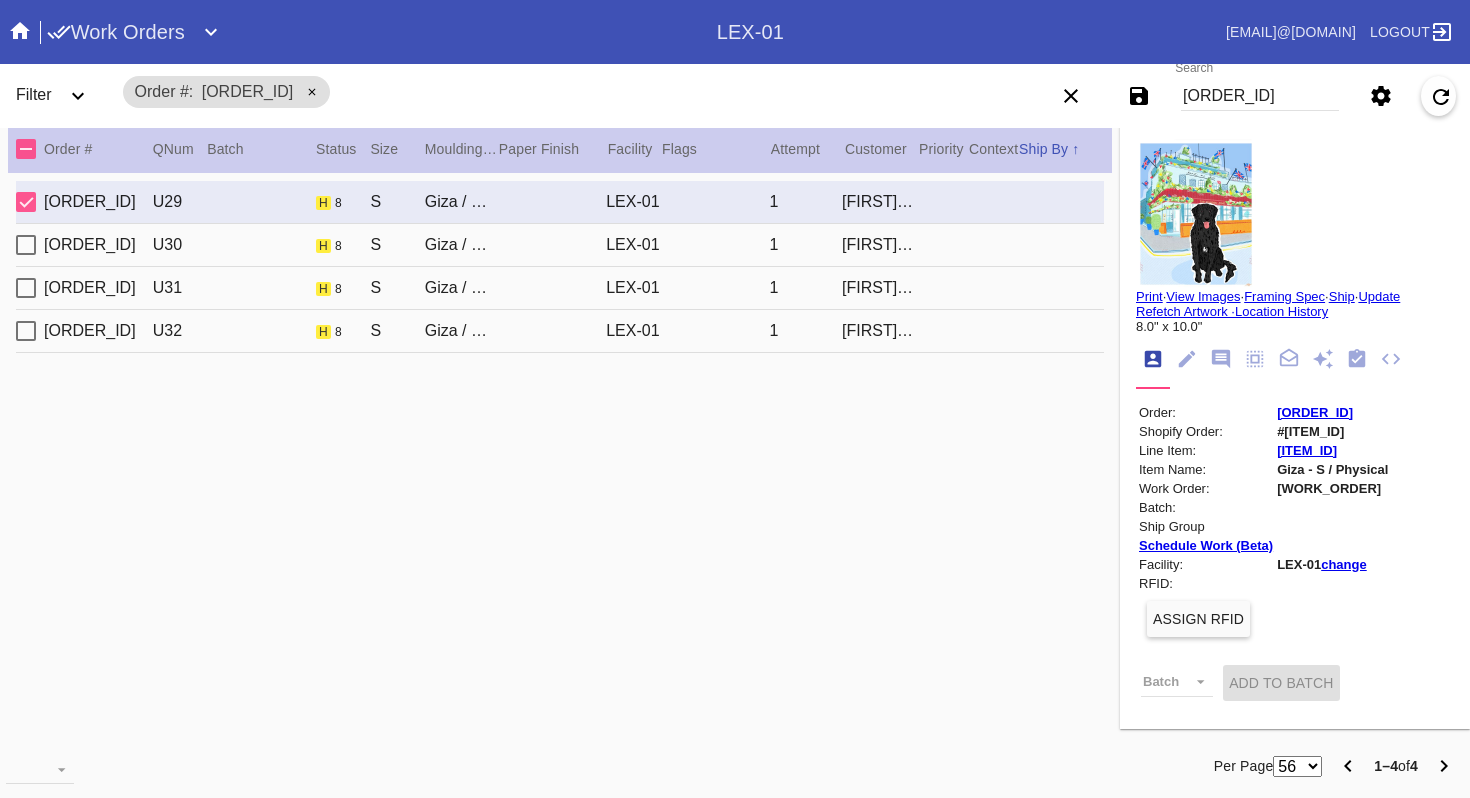 click on "#[ITEM_ID]" at bounding box center (1332, 431) 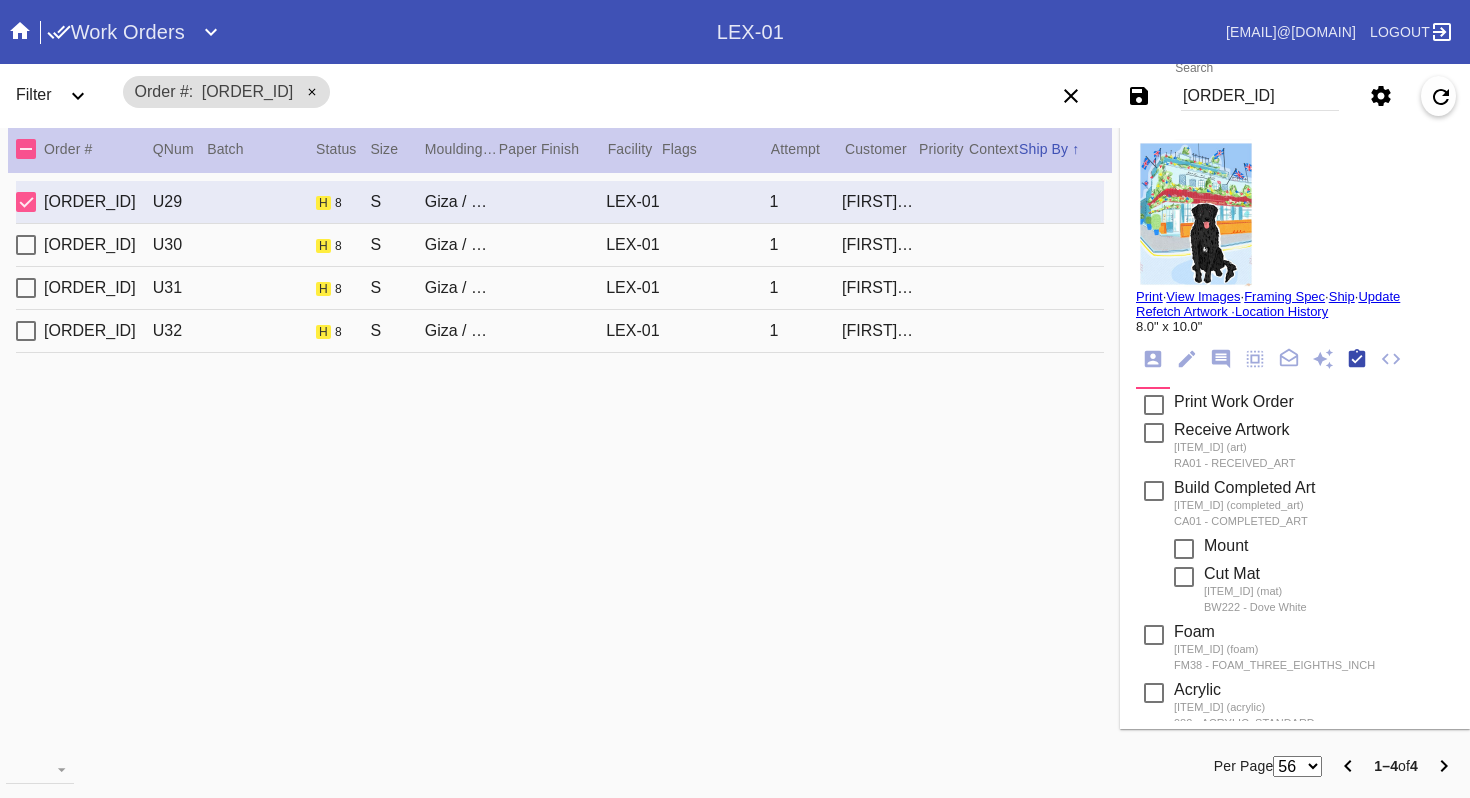 scroll, scrollTop: 320, scrollLeft: 0, axis: vertical 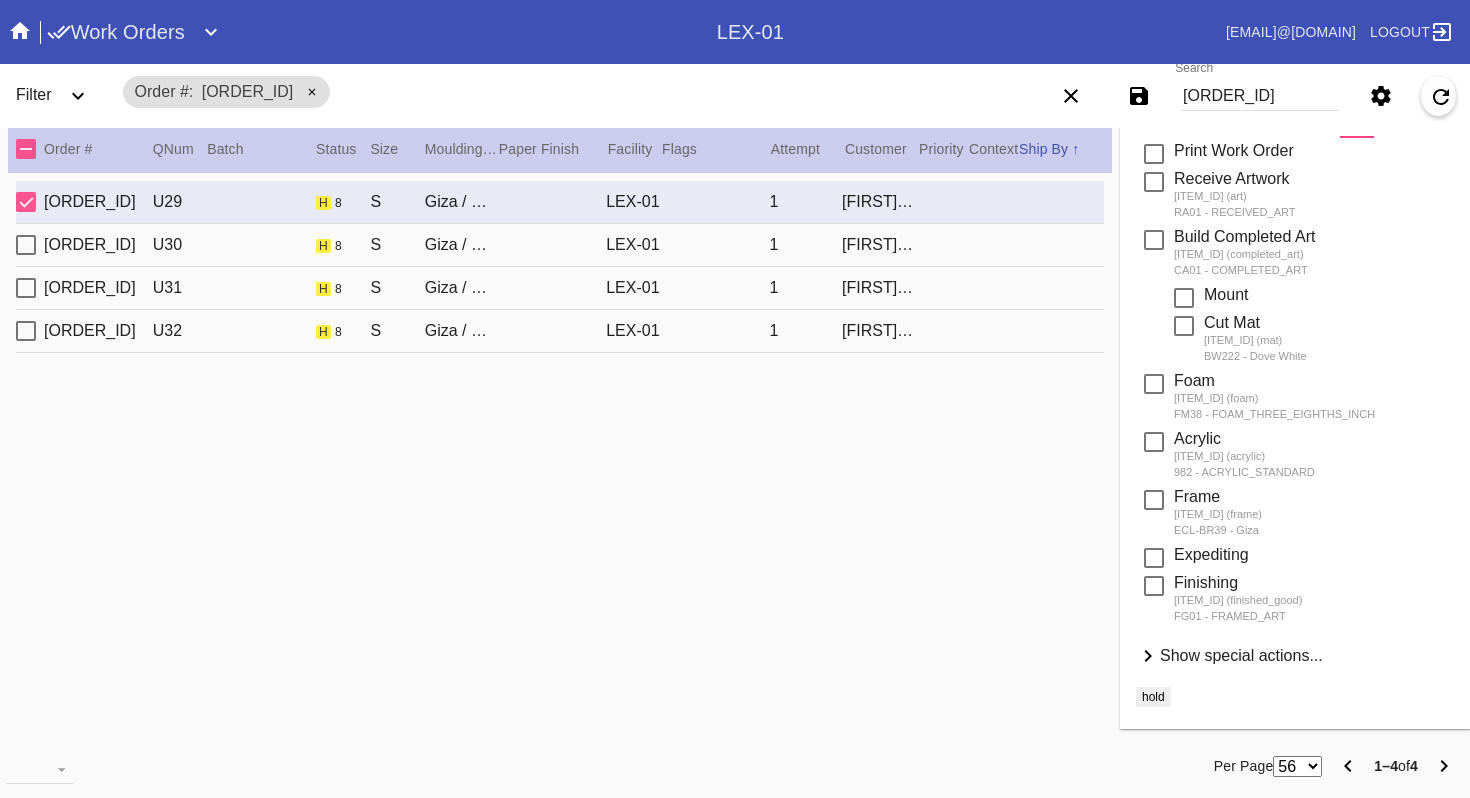 click on "Show special actions..." at bounding box center [1241, 655] 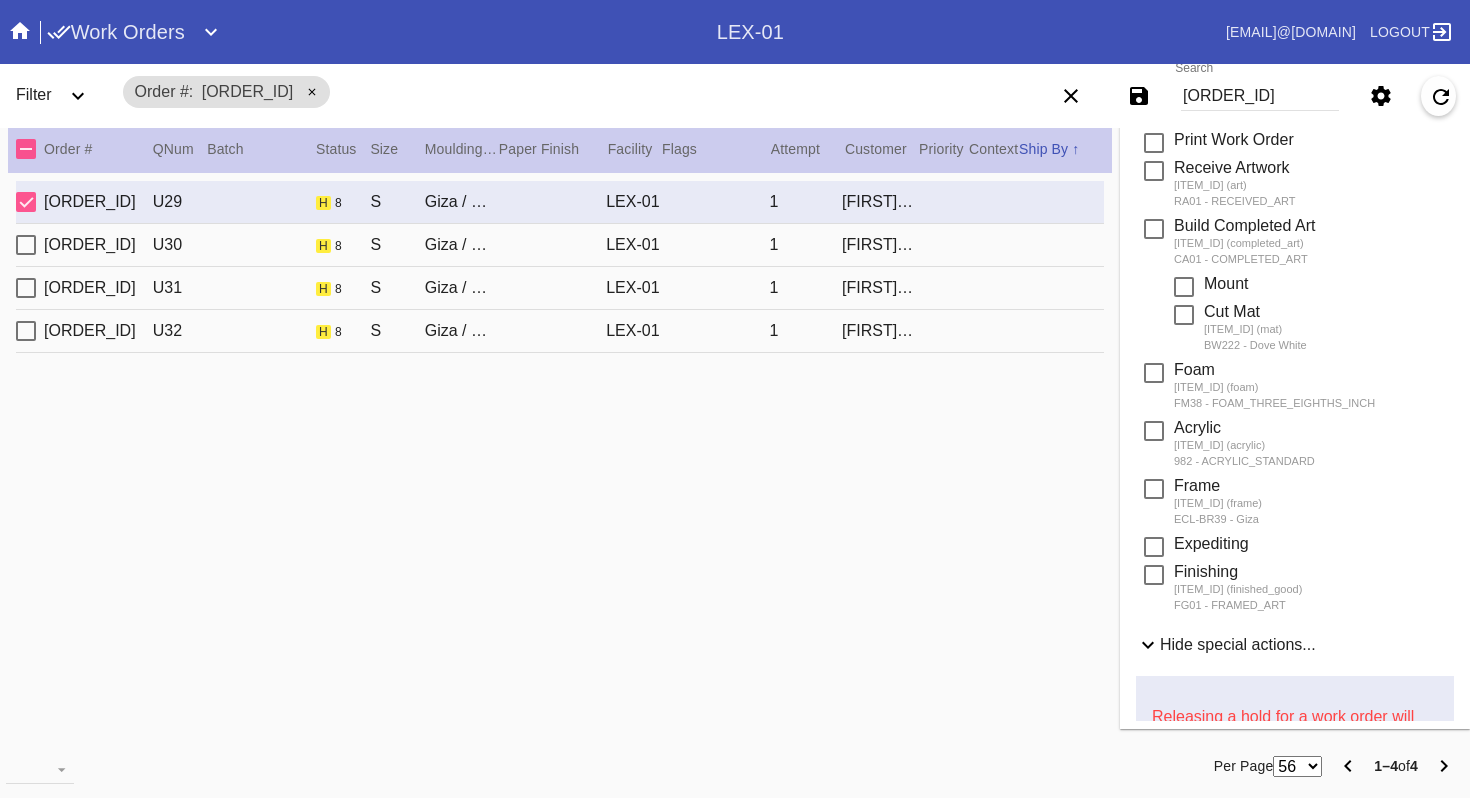 scroll, scrollTop: 720, scrollLeft: 0, axis: vertical 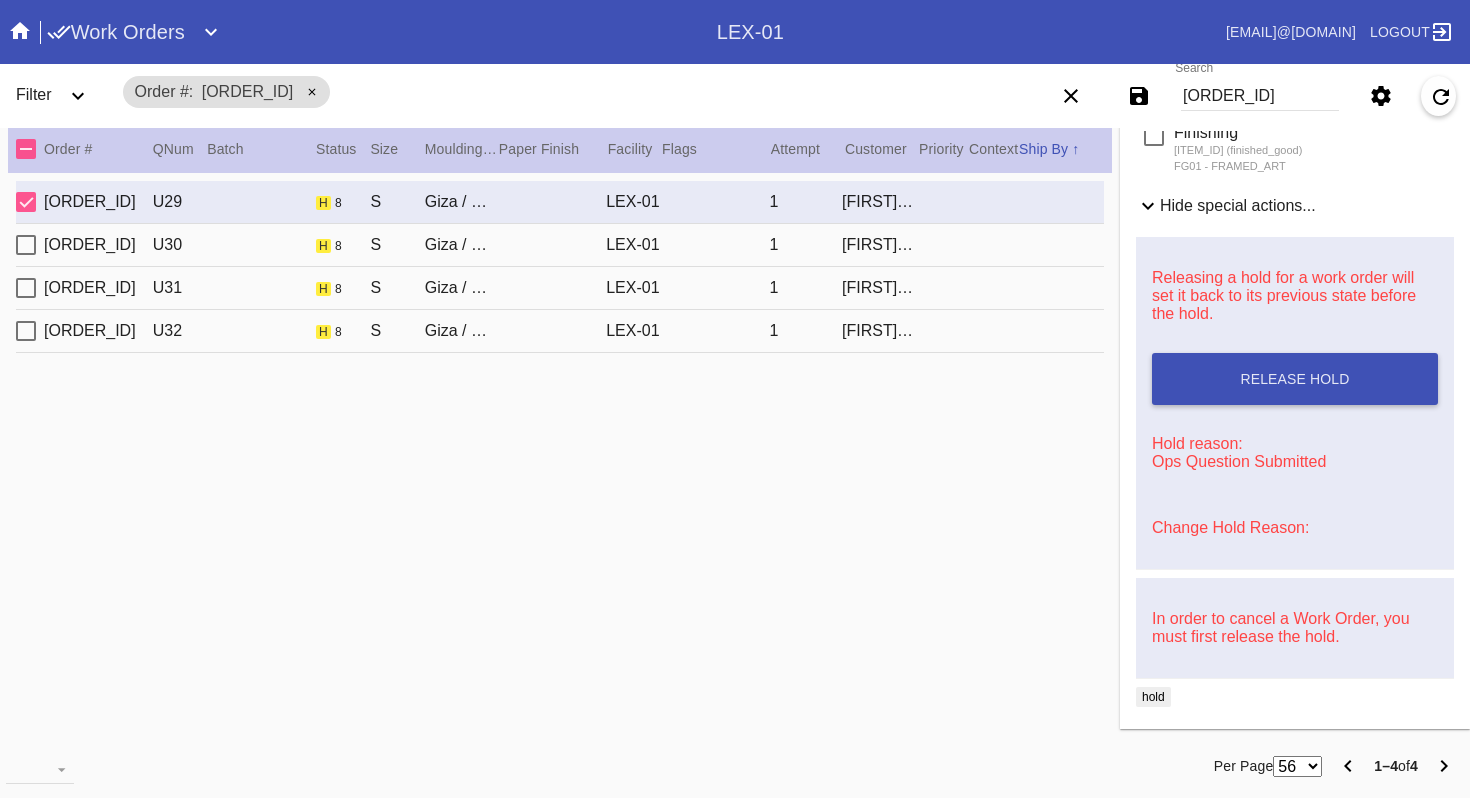click on "Change Hold Reason:" at bounding box center (1230, 527) 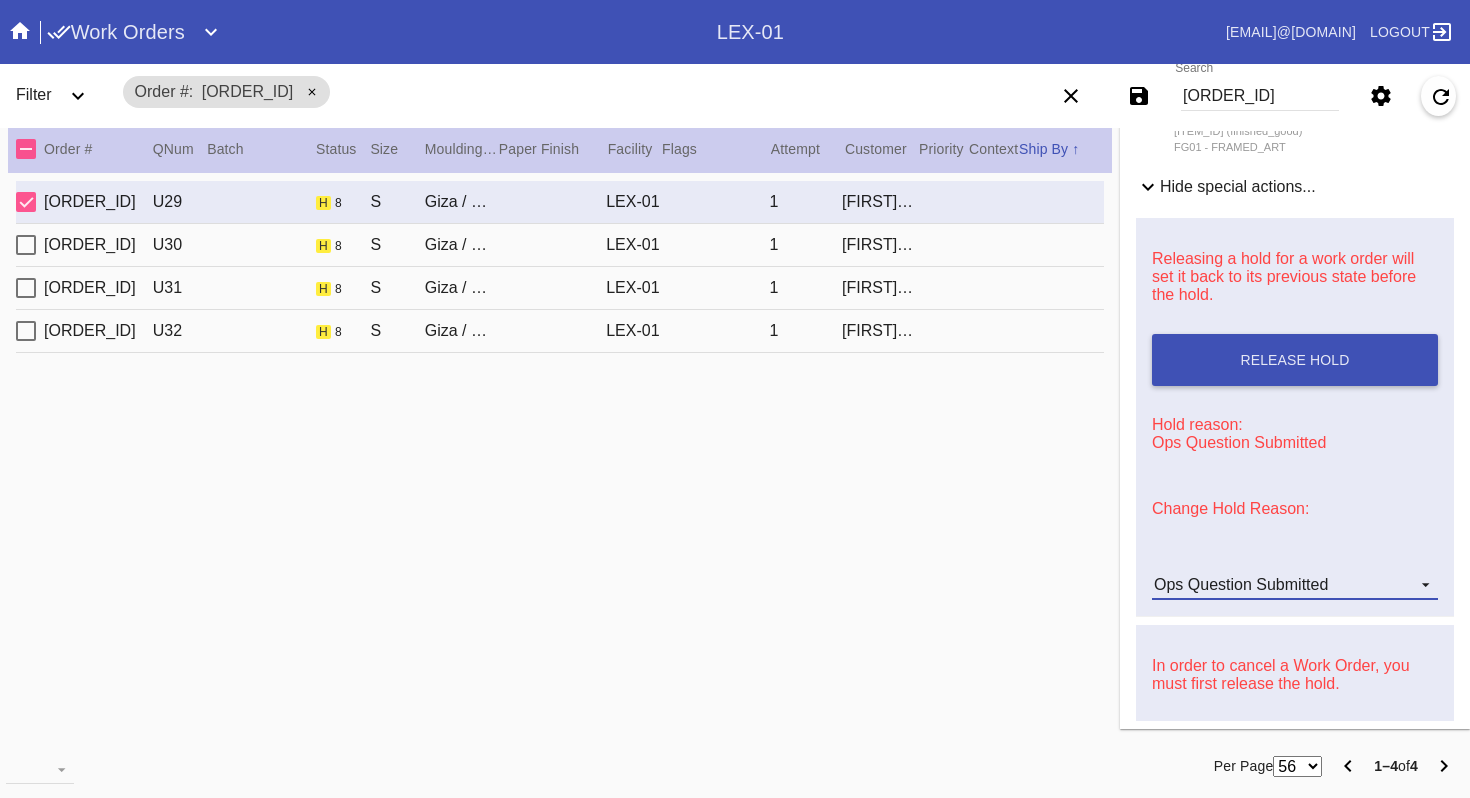 click on "Ops Question Submitted" at bounding box center [1241, 584] 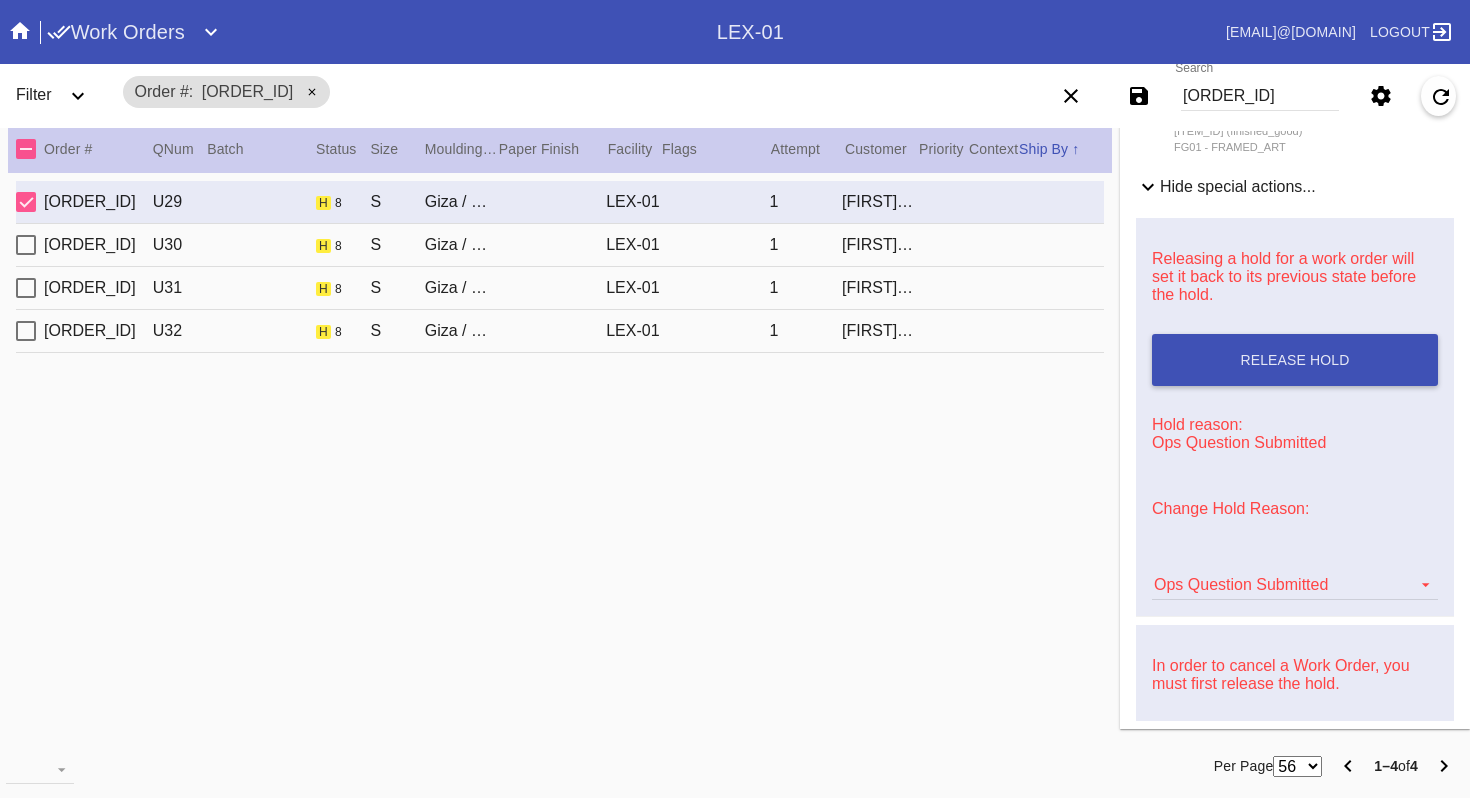 scroll, scrollTop: 376, scrollLeft: 0, axis: vertical 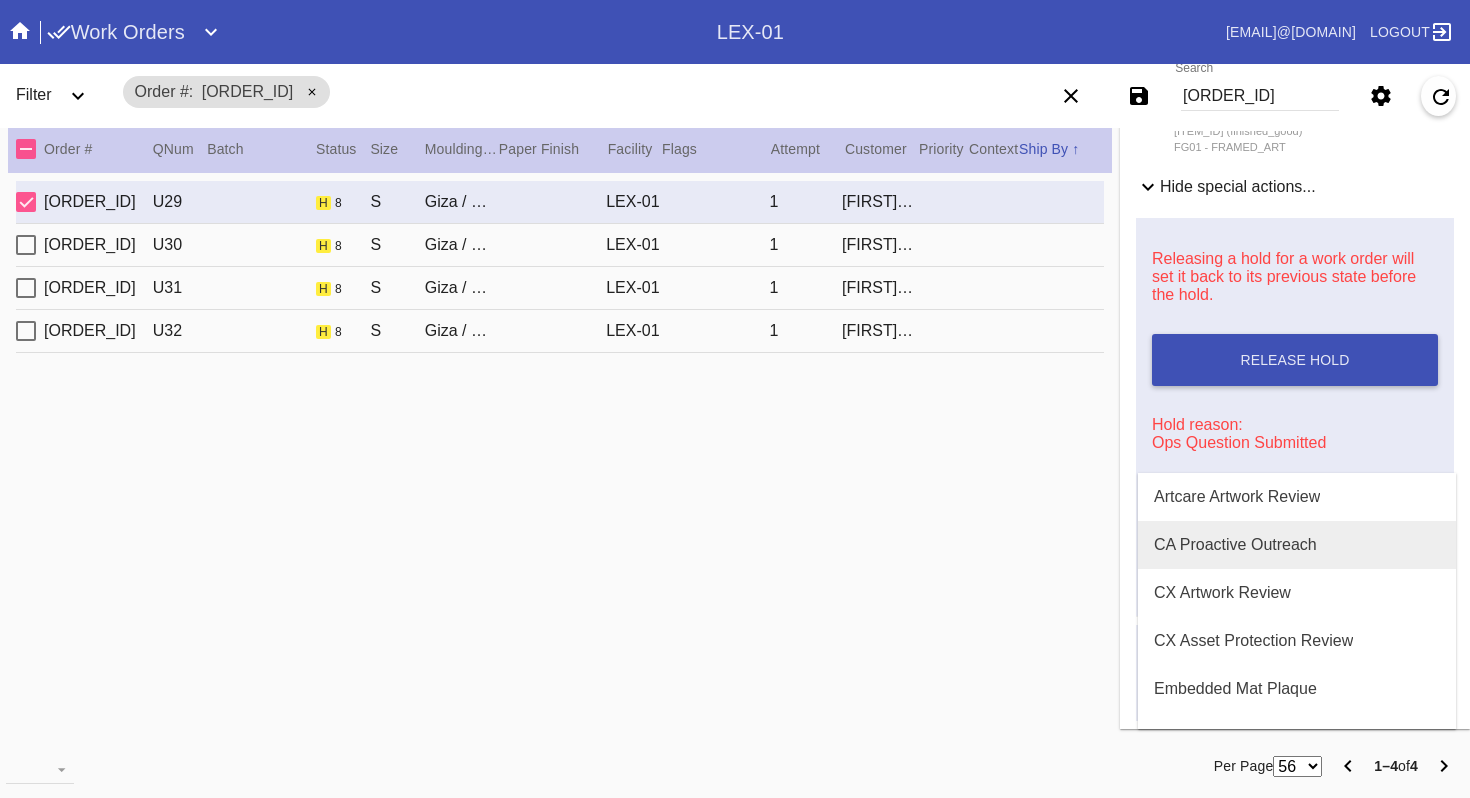 click on "CA Proactive Outreach" at bounding box center (1235, 545) 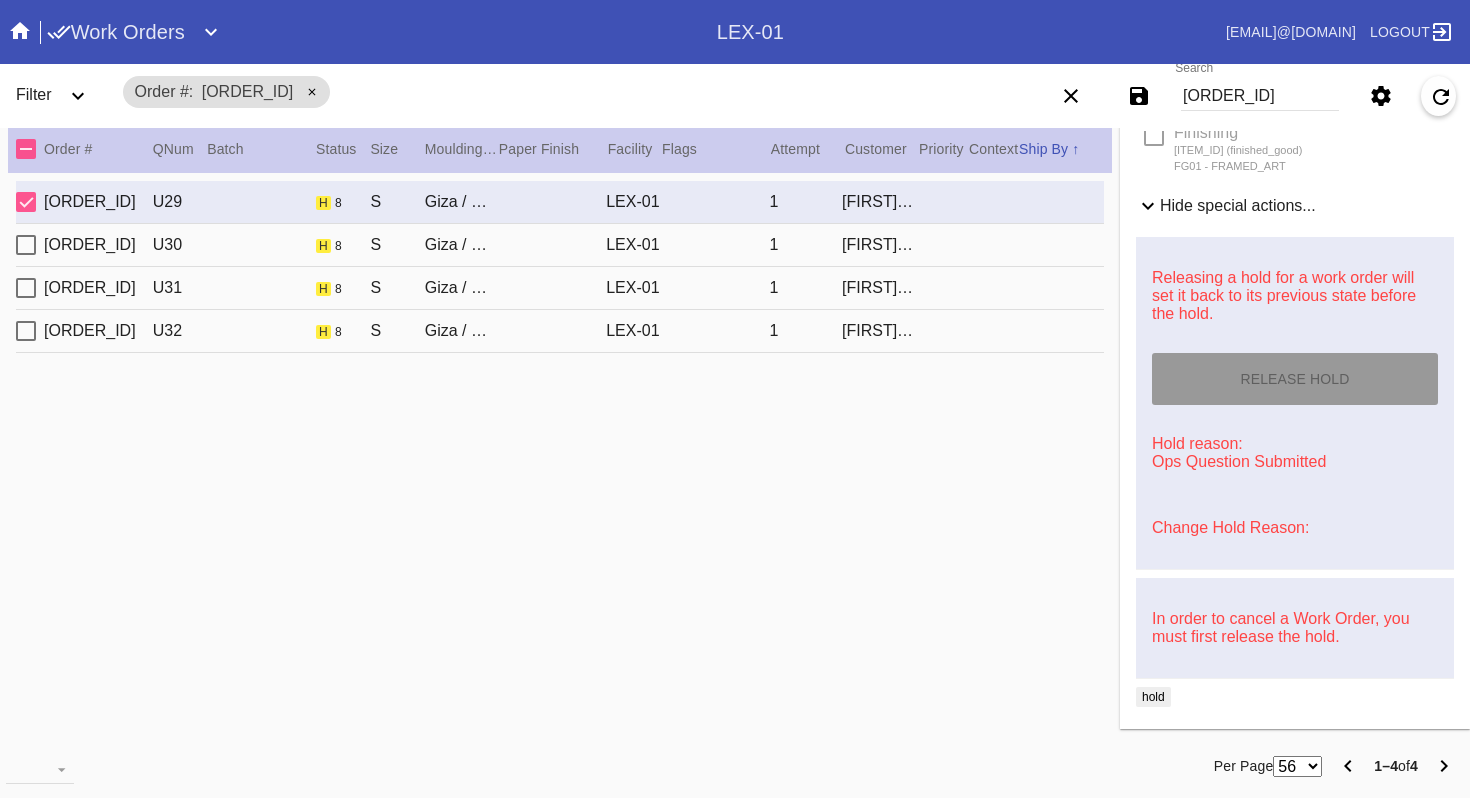 type on "8/10/2025" 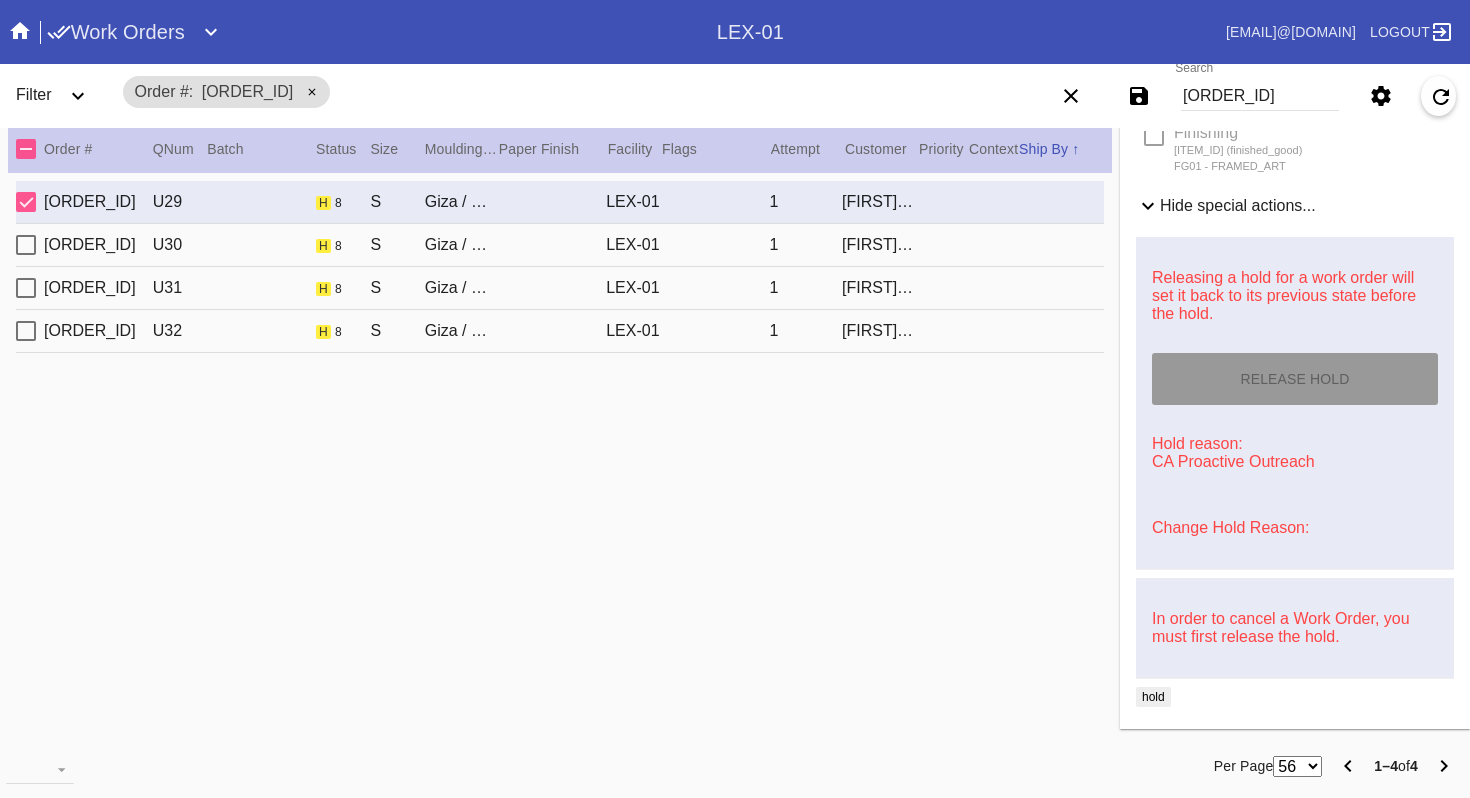 scroll, scrollTop: 612, scrollLeft: 0, axis: vertical 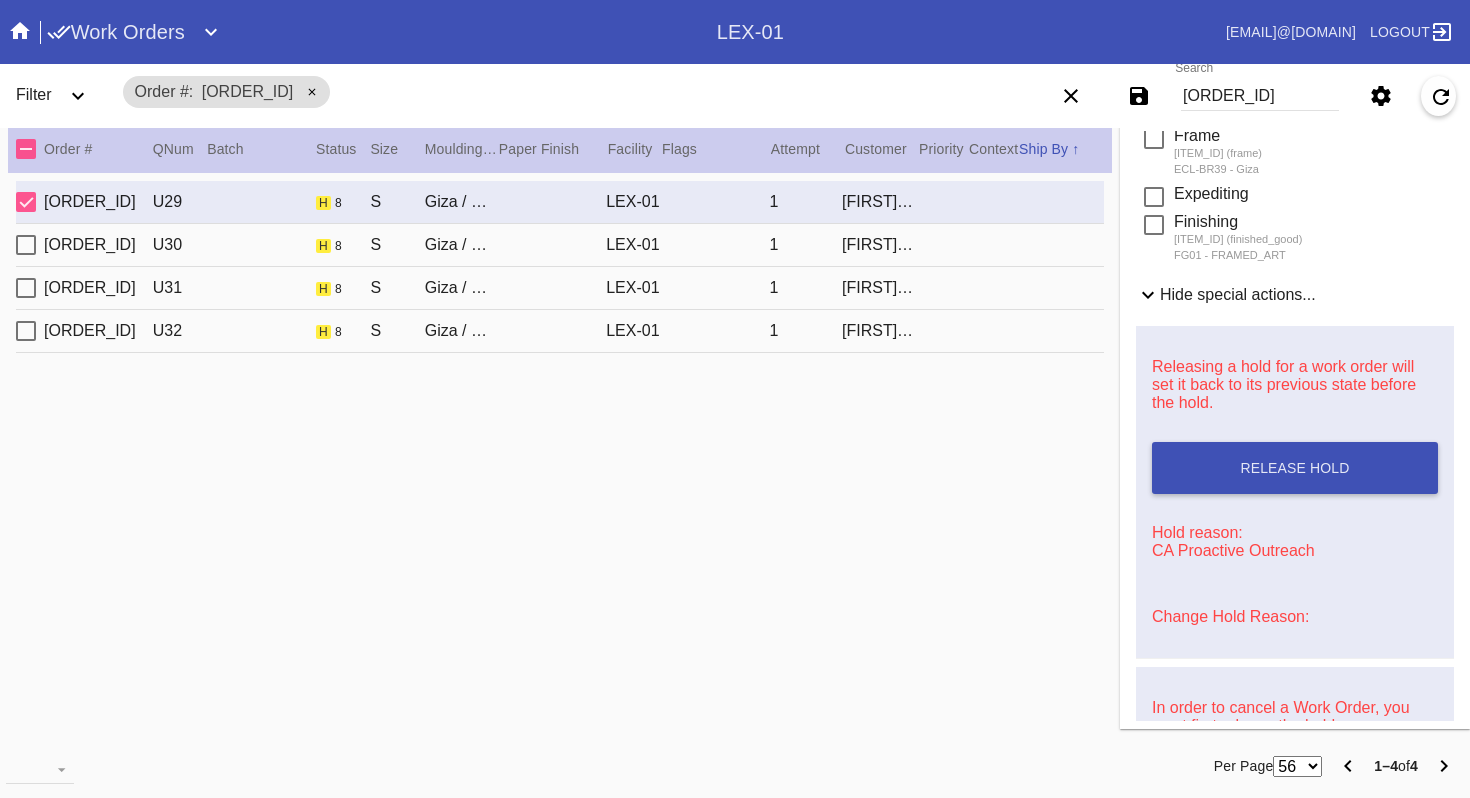 click on "[ORDER_ID] [ITEM_ID] h   8 S Giza / Dove White LEX-01 1 [FIRST] [LAST]" at bounding box center (560, 245) 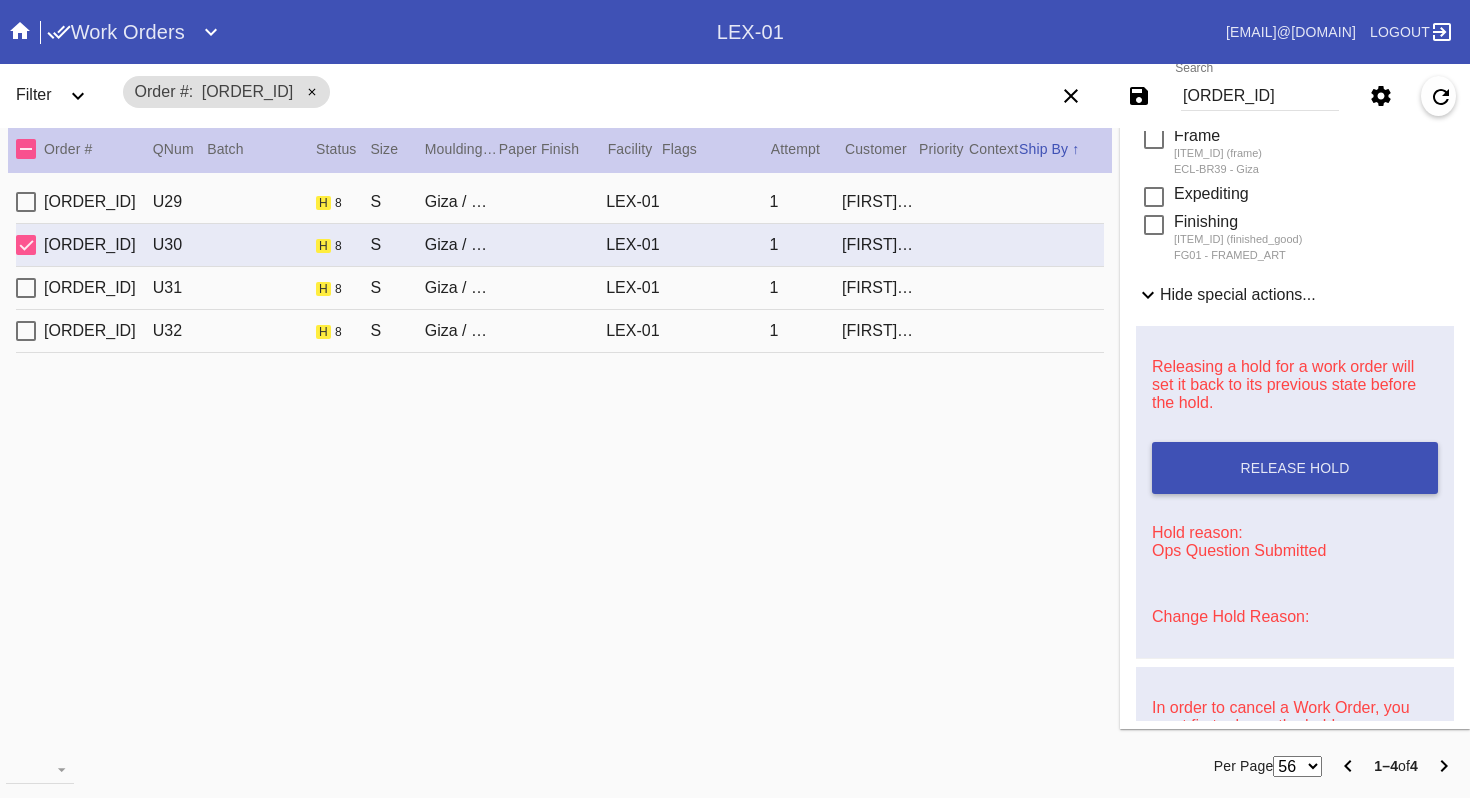 click on "Change Hold Reason:" at bounding box center [1230, 616] 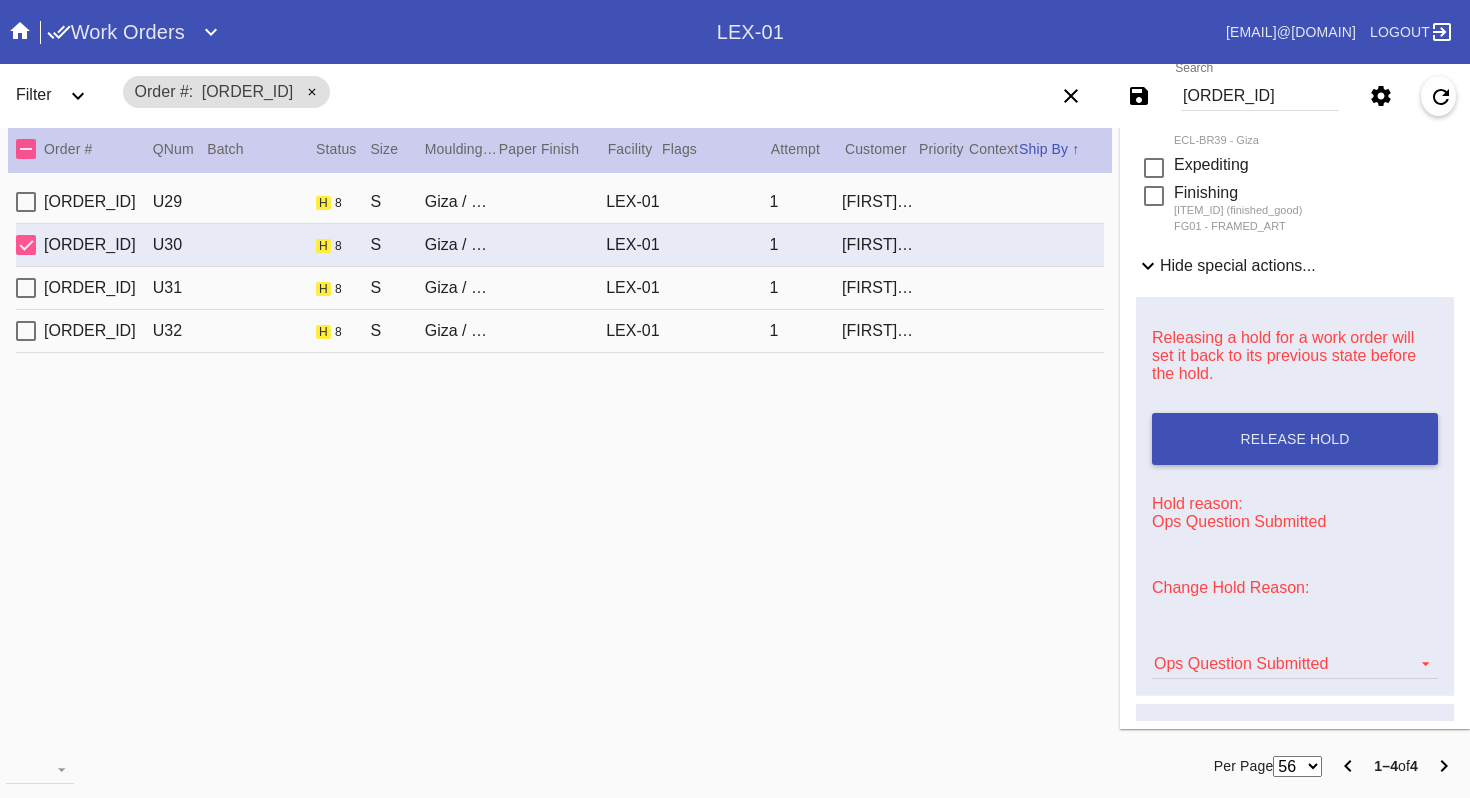 scroll, scrollTop: 644, scrollLeft: 0, axis: vertical 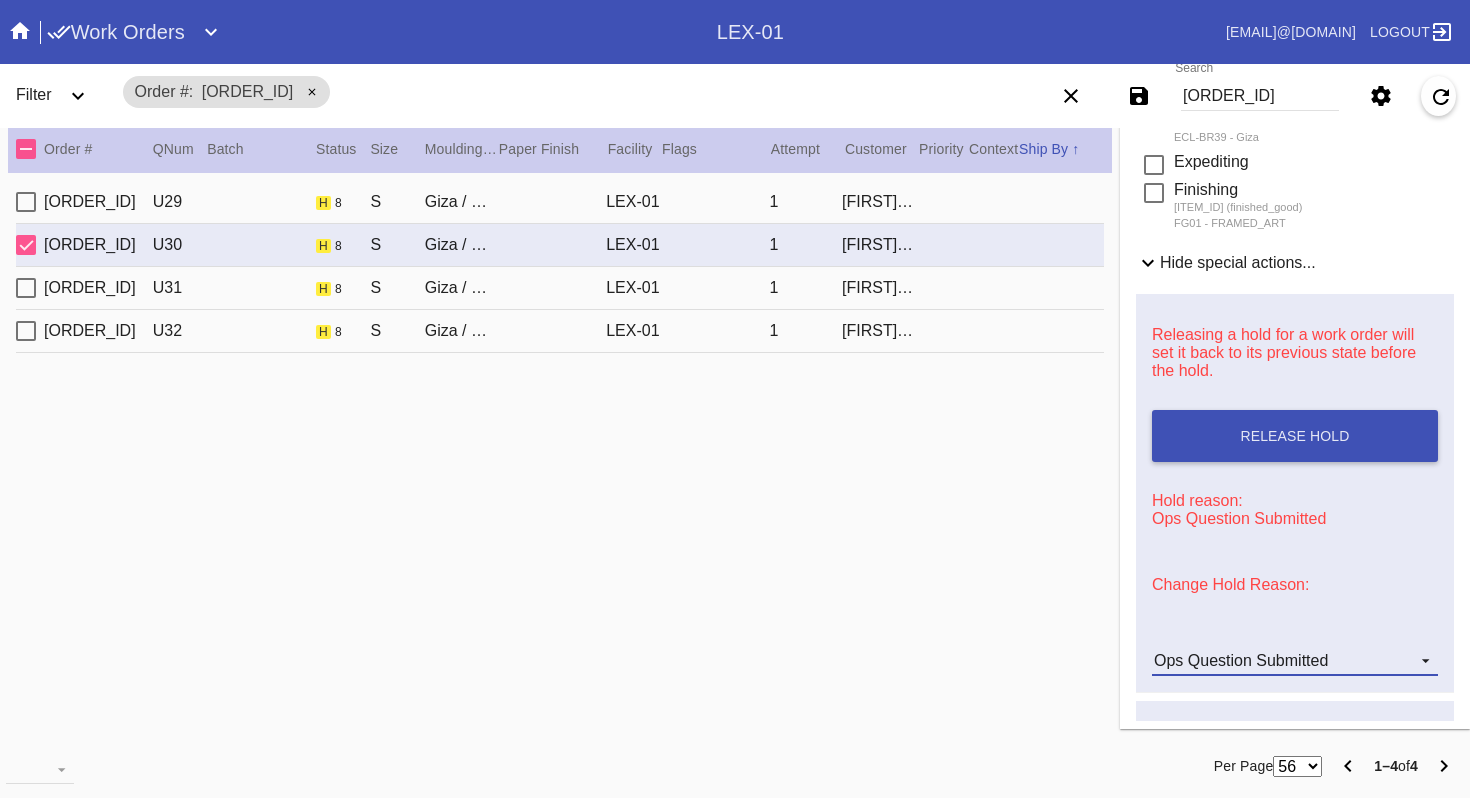 click on "Ops Question Submitted" at bounding box center (1241, 660) 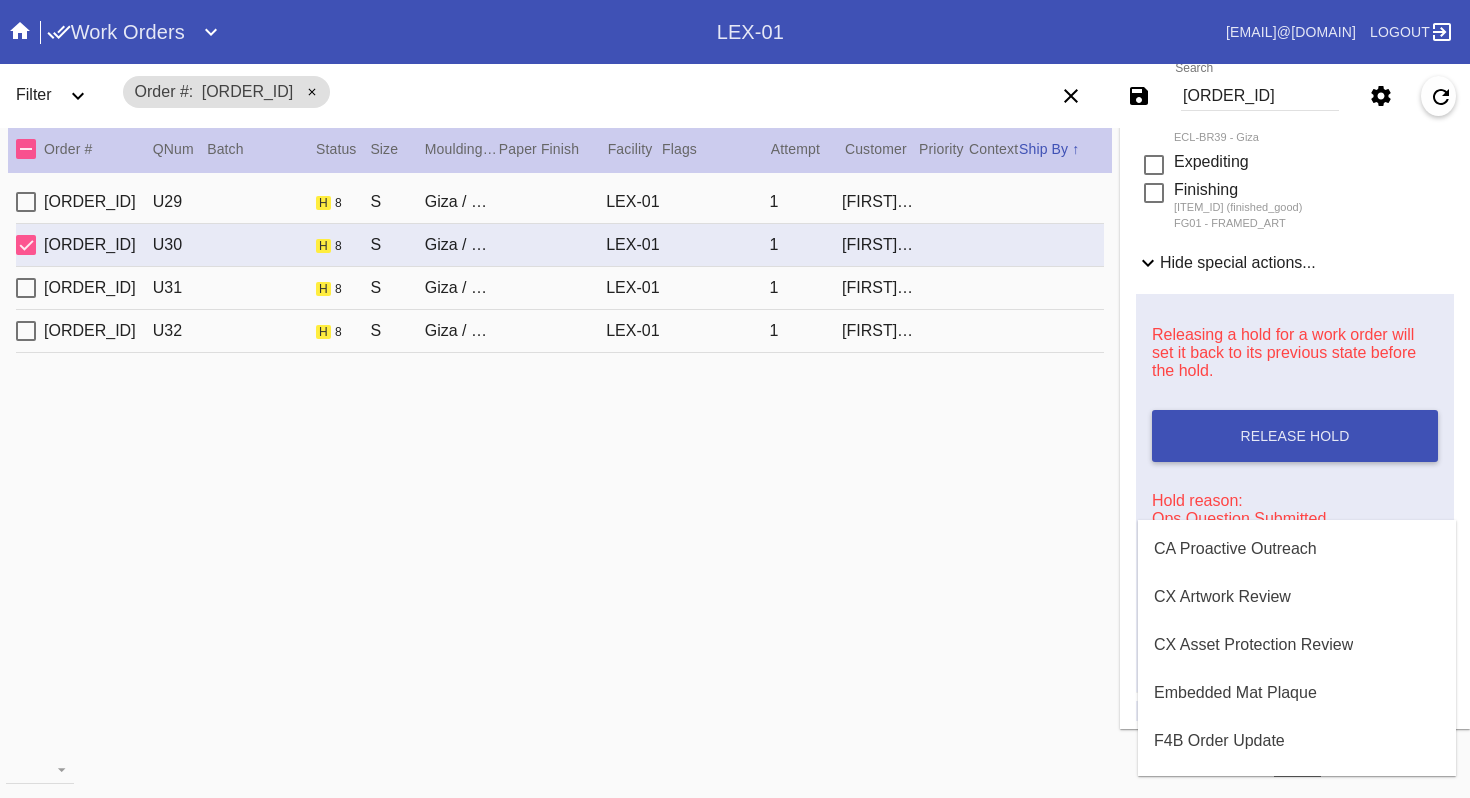 scroll, scrollTop: 0, scrollLeft: 0, axis: both 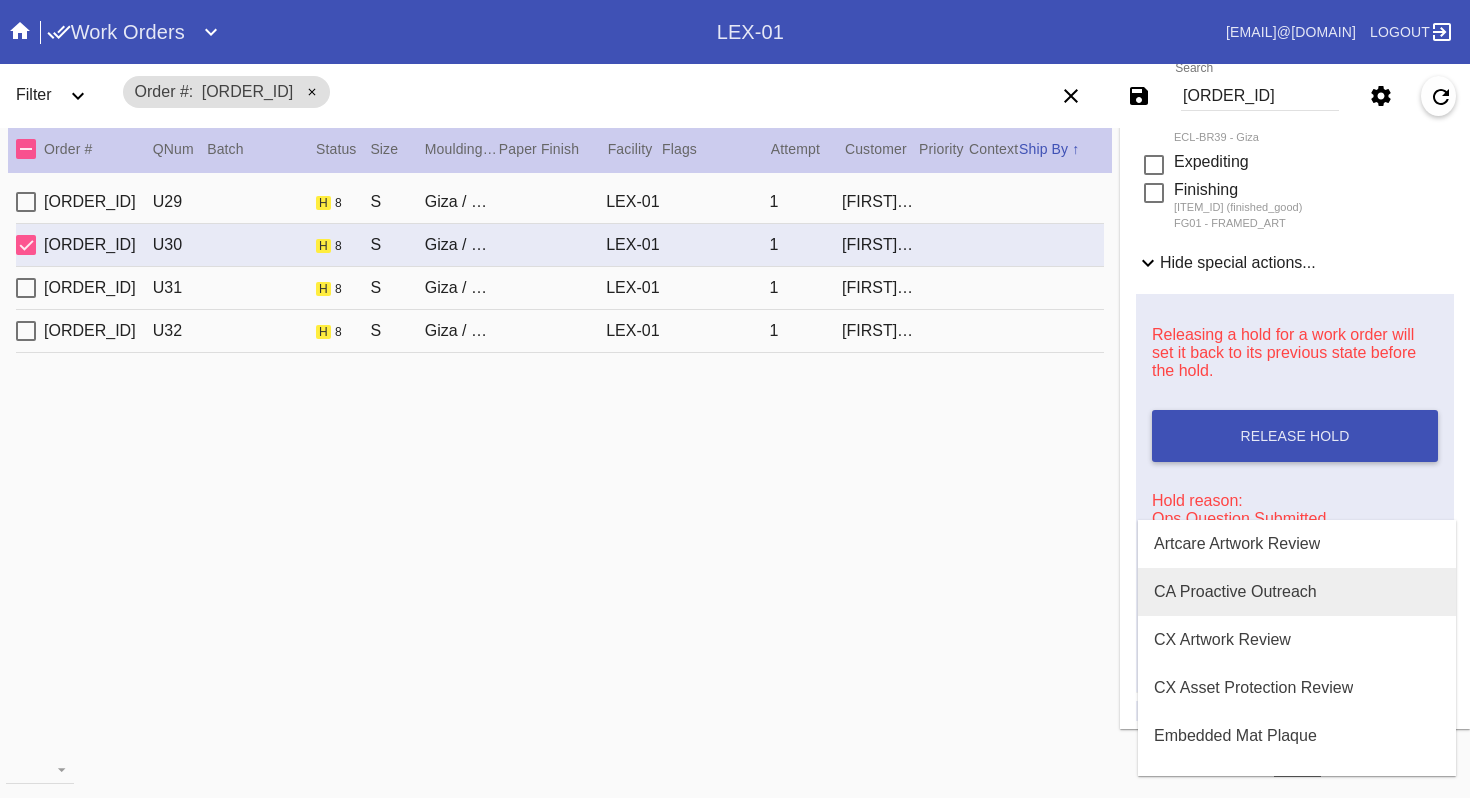 click on "CA Proactive Outreach" at bounding box center [1235, 592] 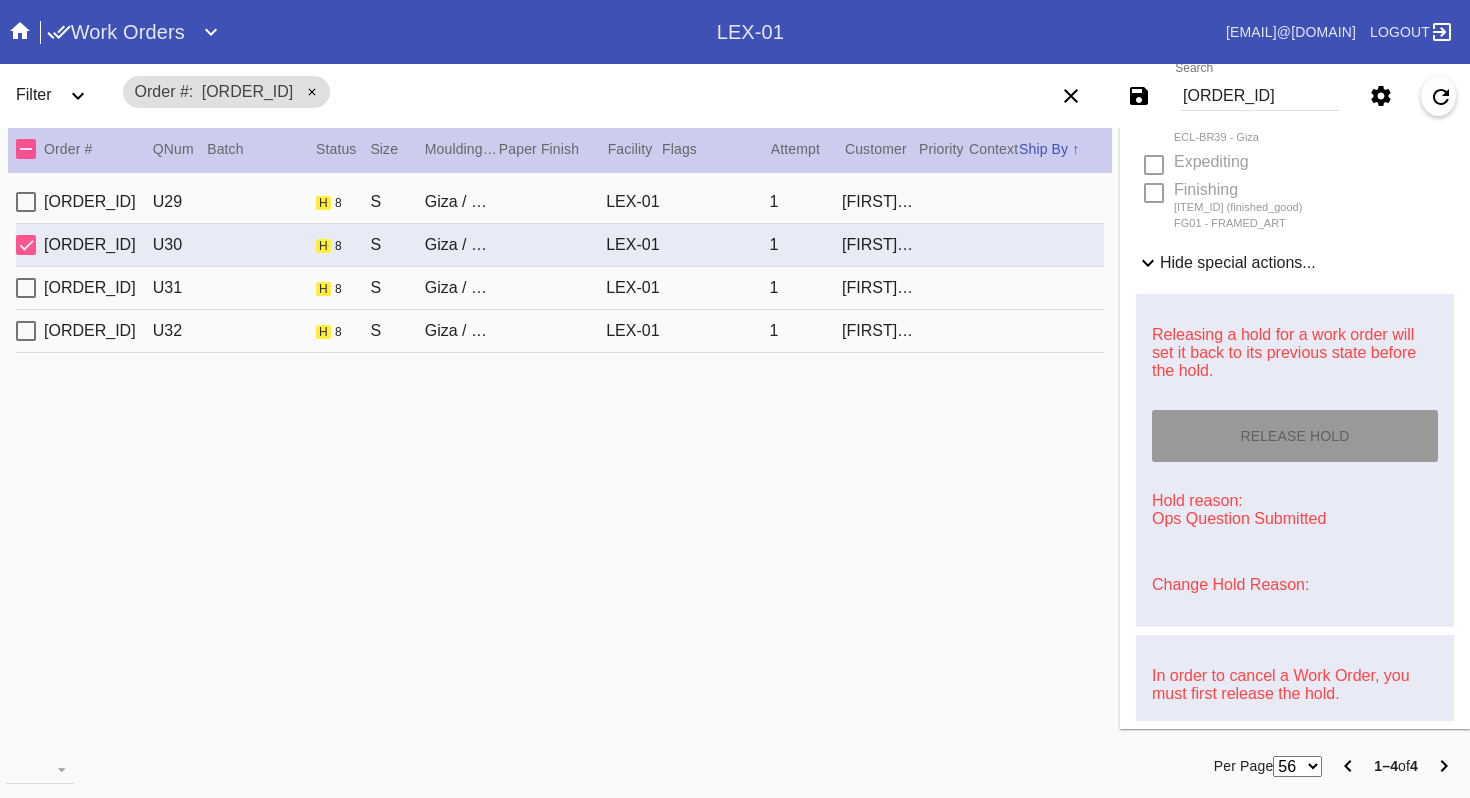 type on "8/10/2025" 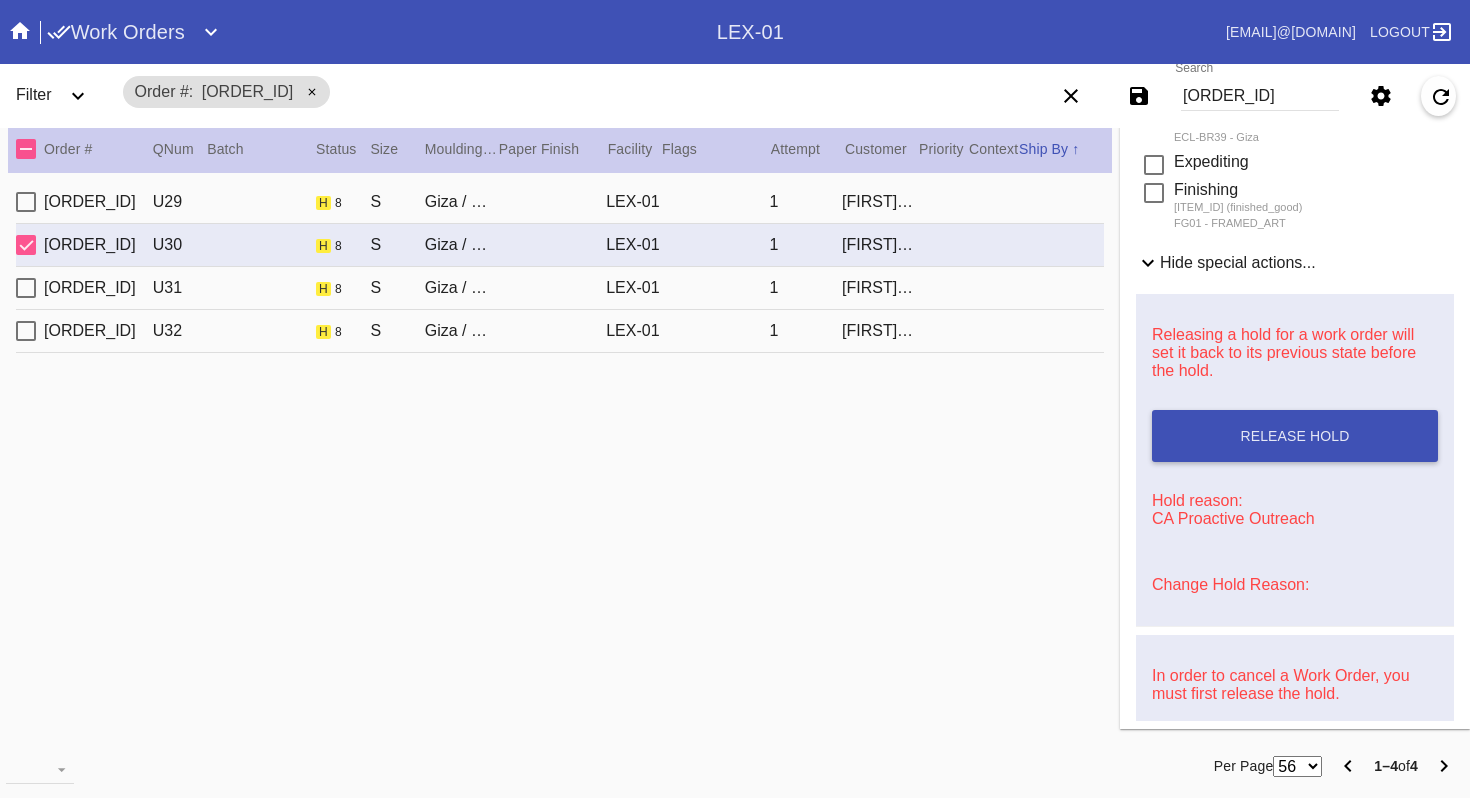 click on "[ORDER_ID] [ITEM_ID] h   8 S Giza / Dove White LEX-01 1 [FIRST] [LAST]" at bounding box center (560, 288) 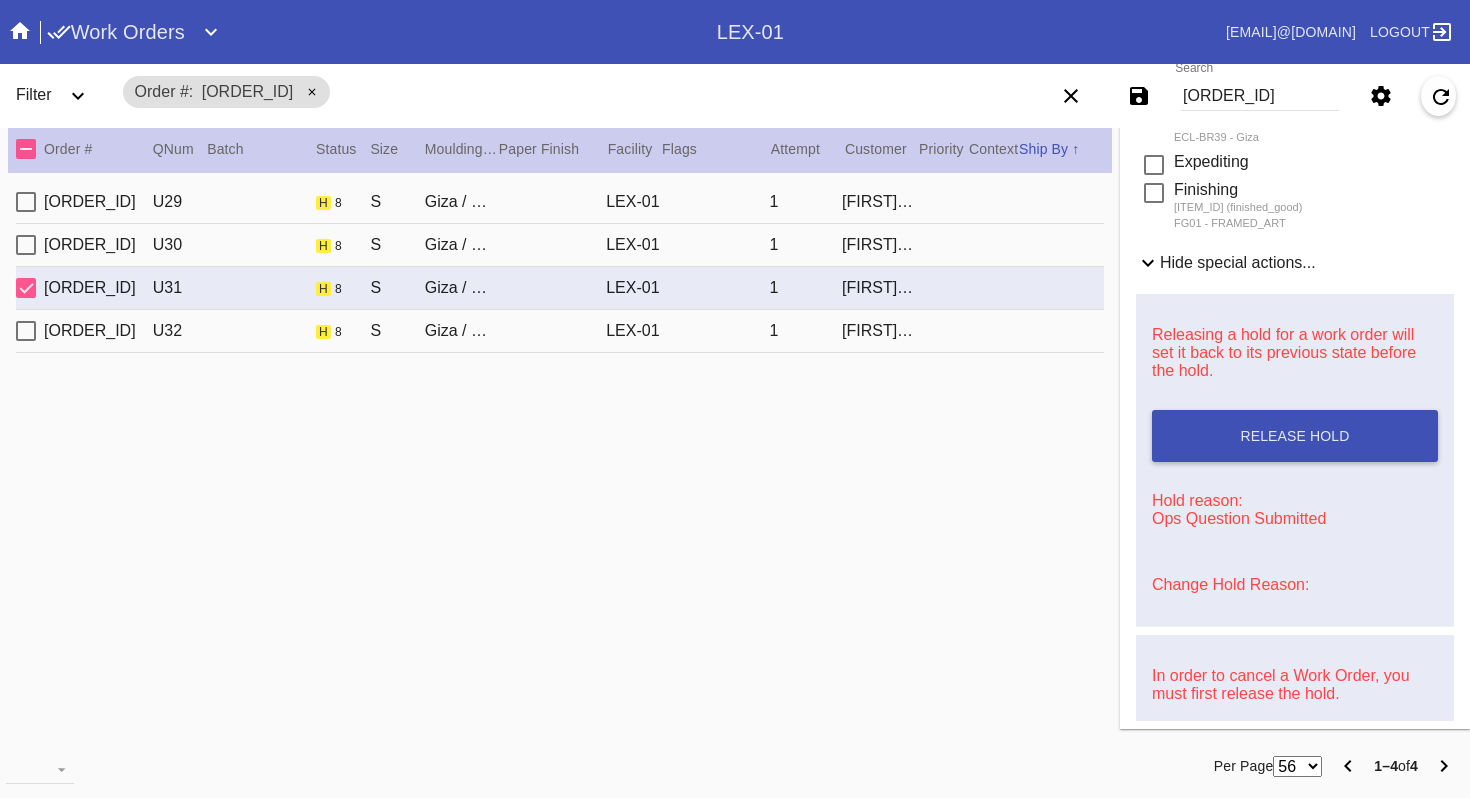 click on "Change Hold Reason:" at bounding box center (1295, 585) 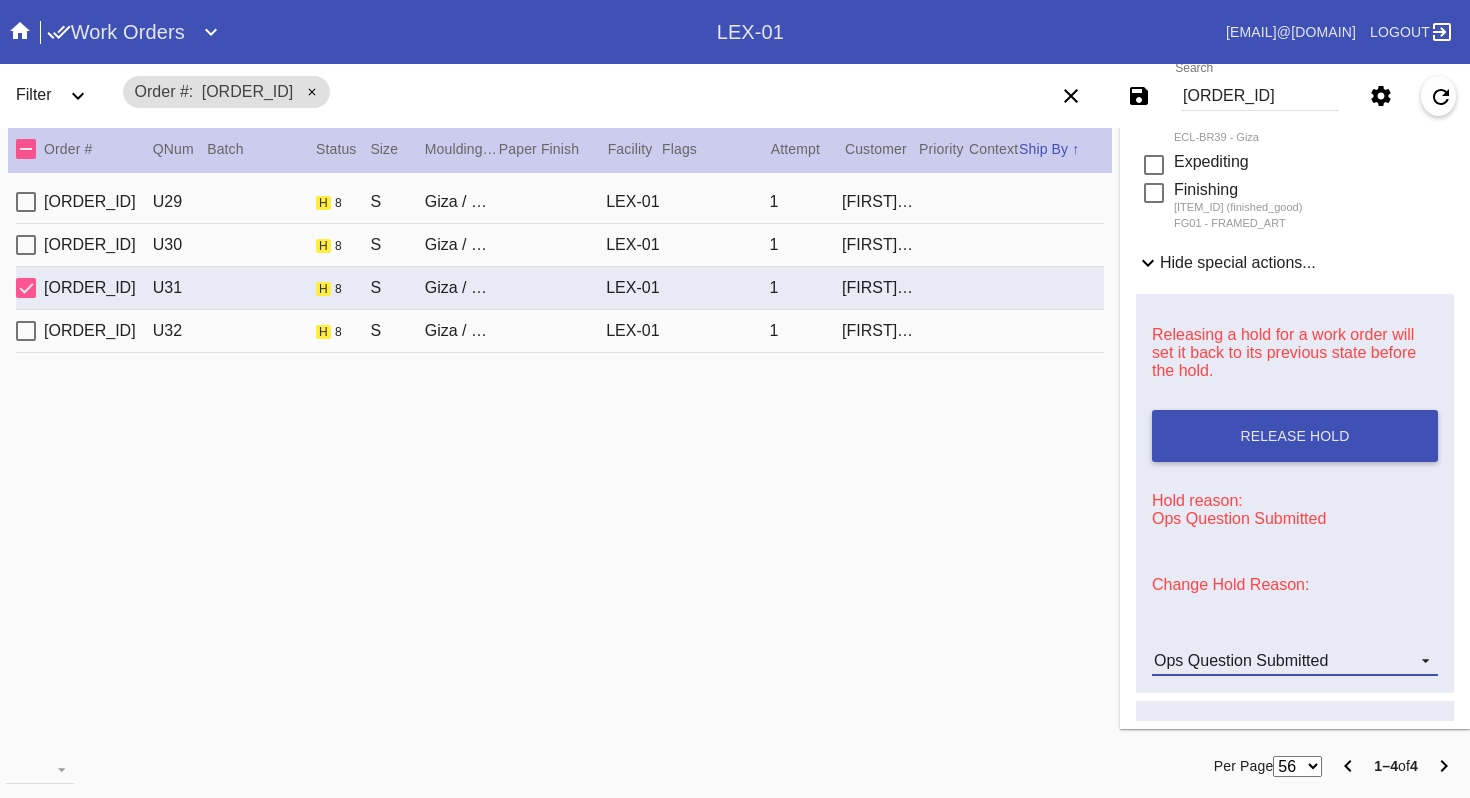 click on "Ops Question Submitted" at bounding box center [1241, 660] 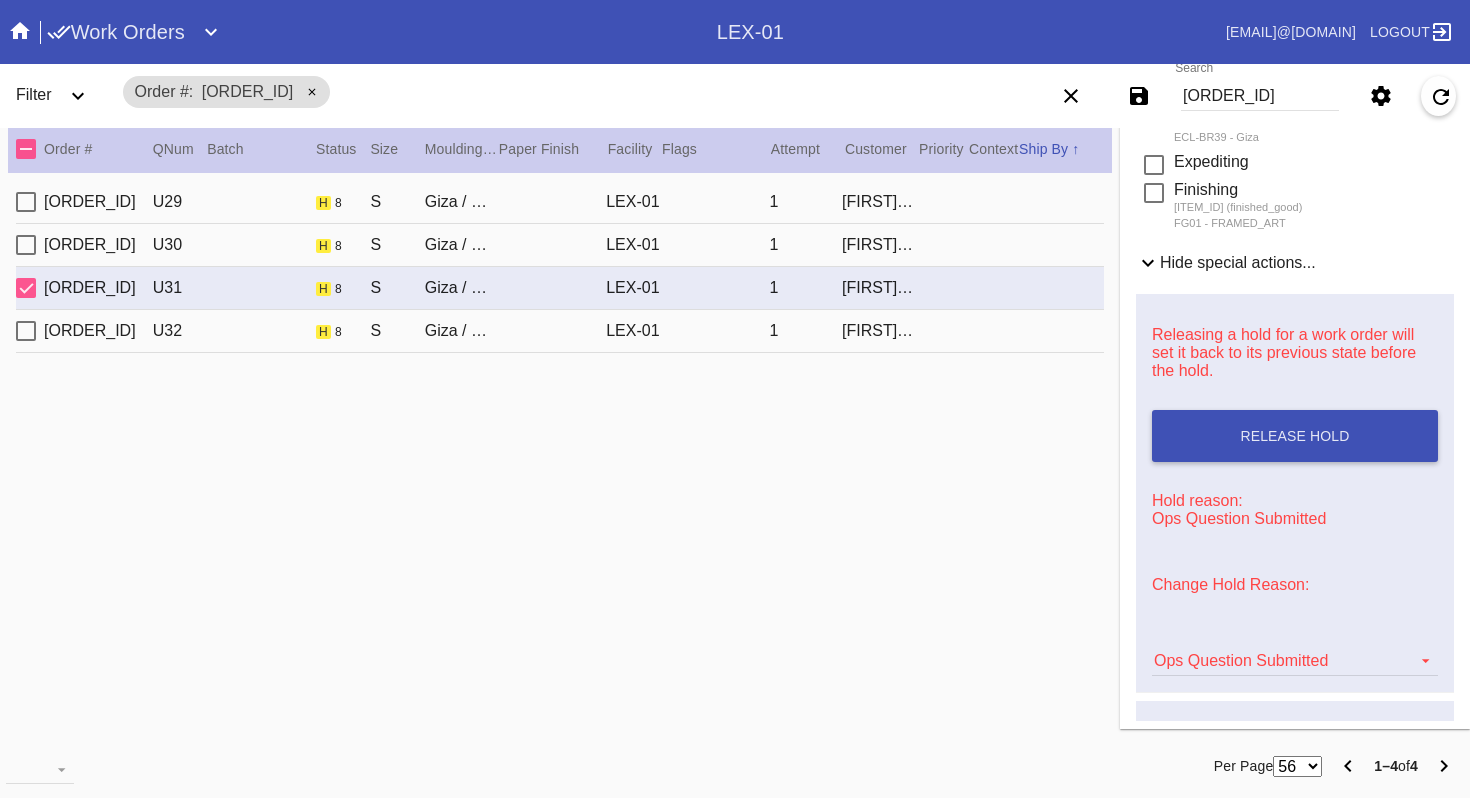 scroll, scrollTop: 347, scrollLeft: 0, axis: vertical 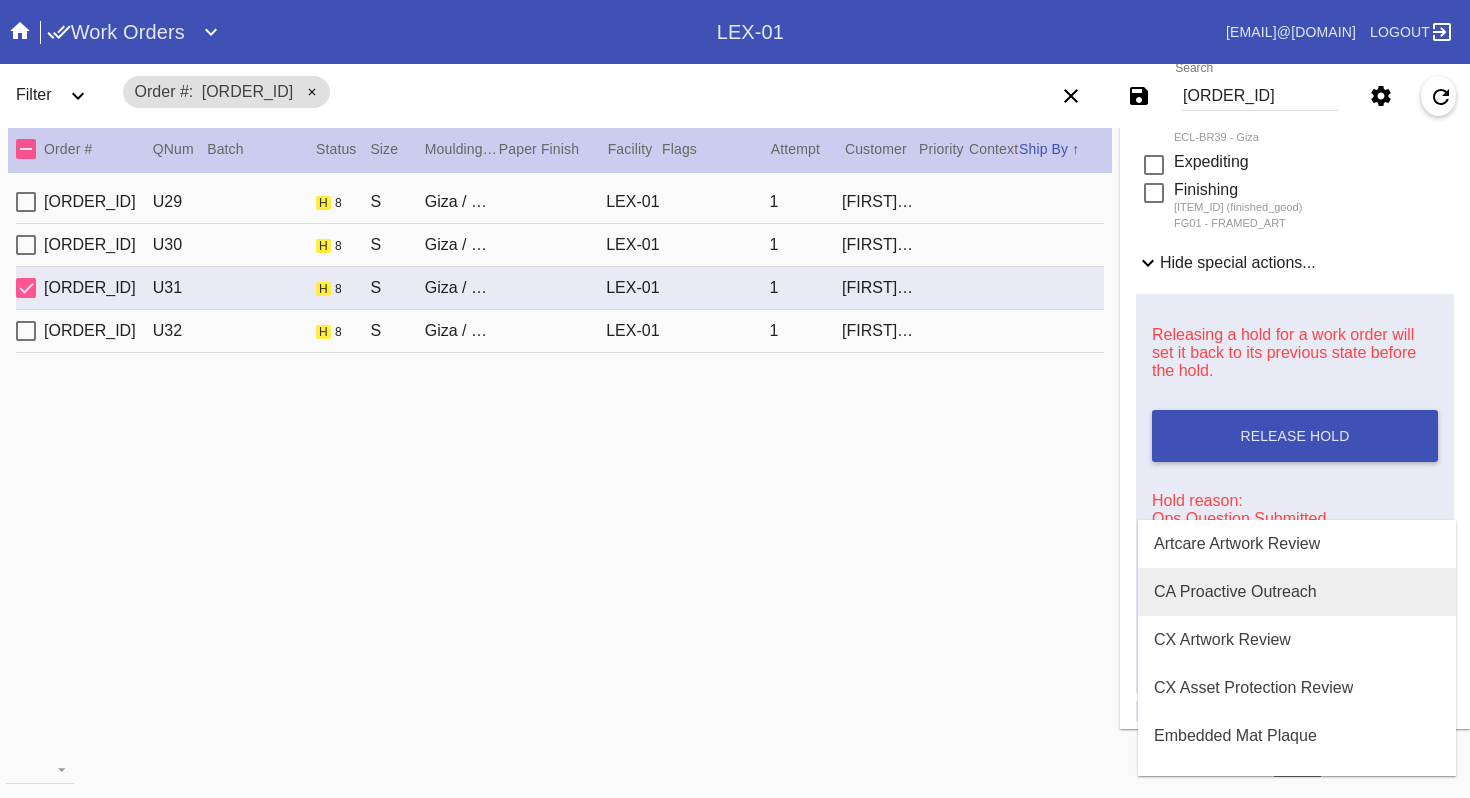 click on "CA Proactive Outreach" at bounding box center [1235, 592] 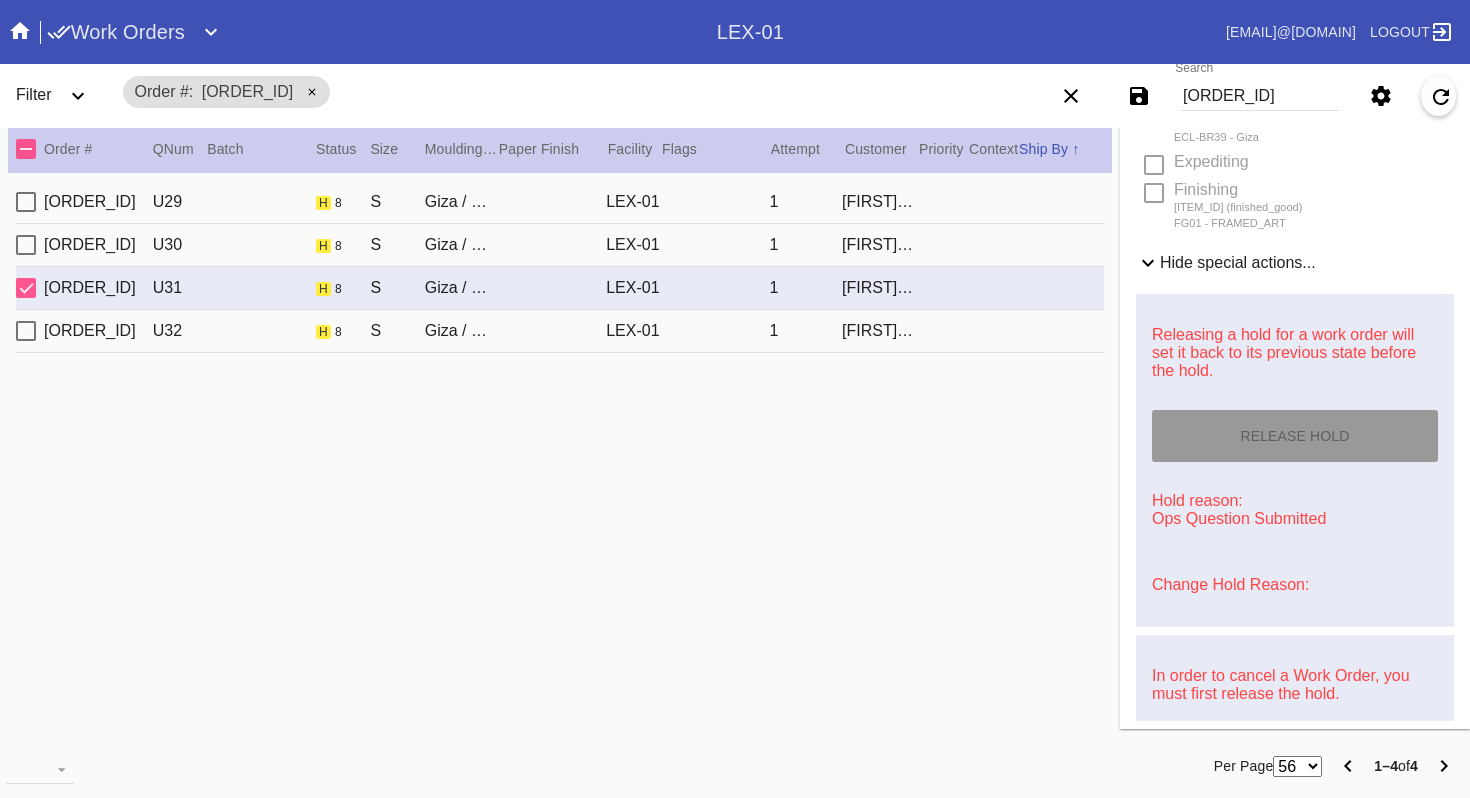 type on "8/10/2025" 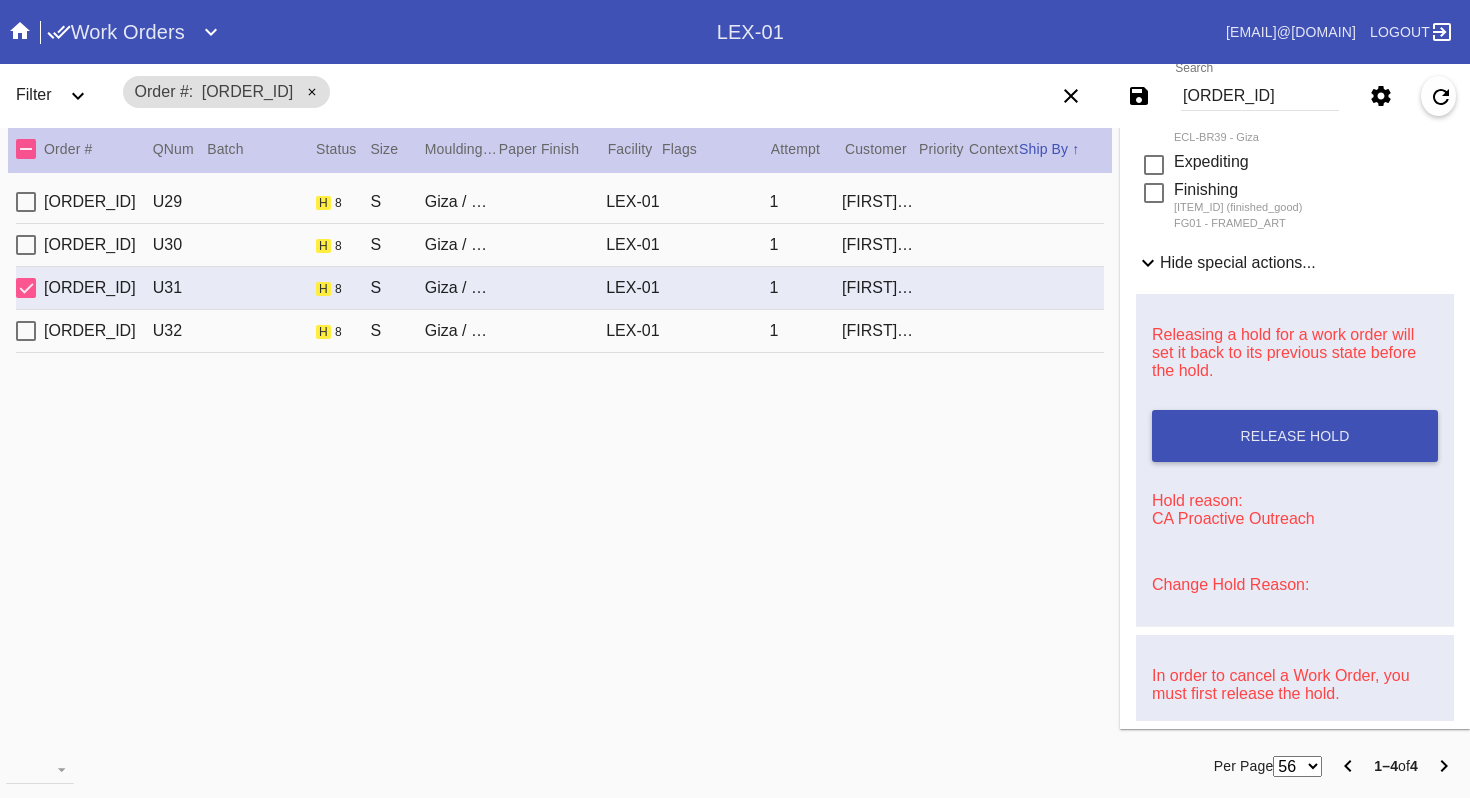 click on "[ORDER_ID] [ITEM_ID] h   8 S Giza / Dove White LEX-01 1 [FIRST] [LAST]" at bounding box center (560, 331) 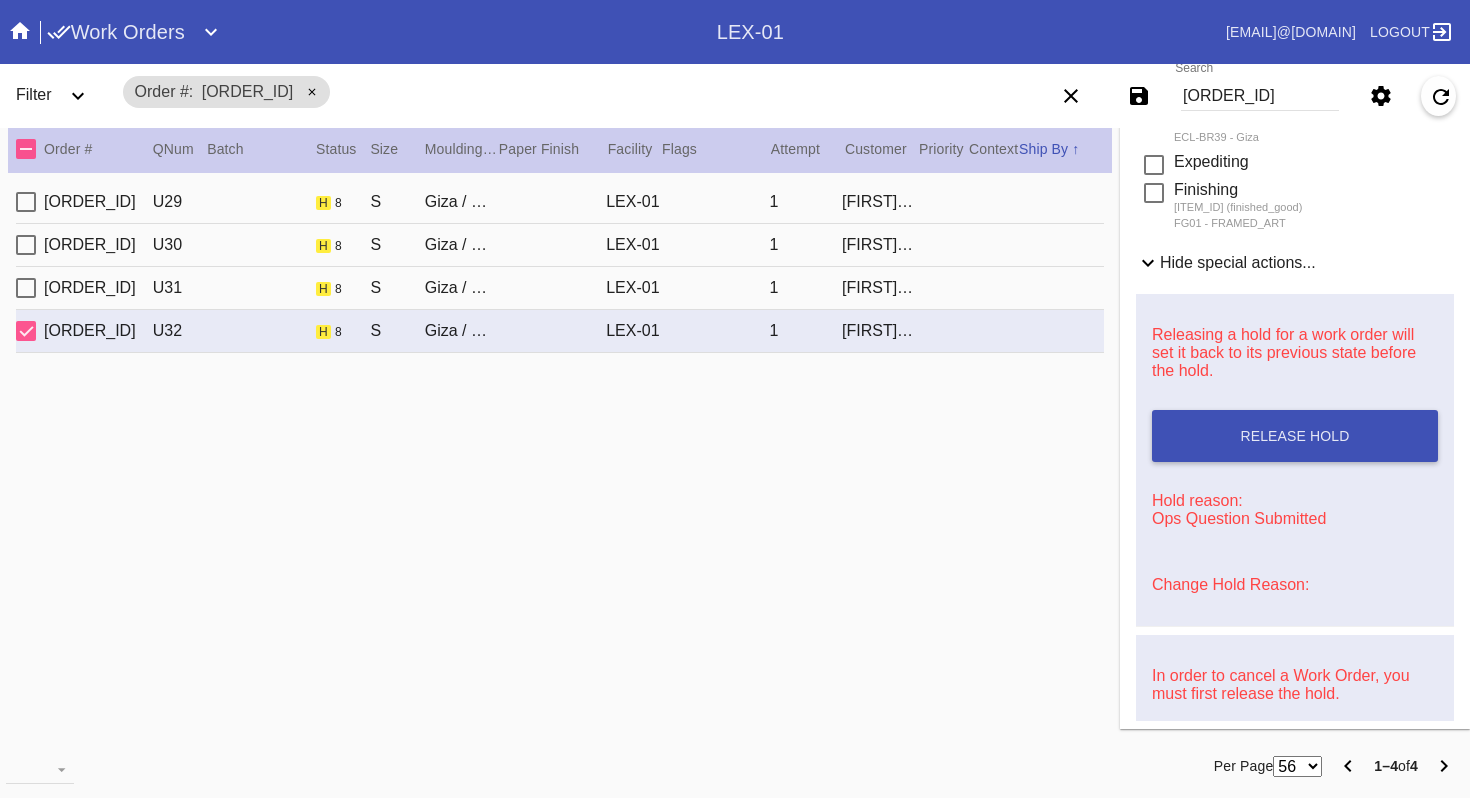 click on "Change Hold Reason:" at bounding box center (1230, 584) 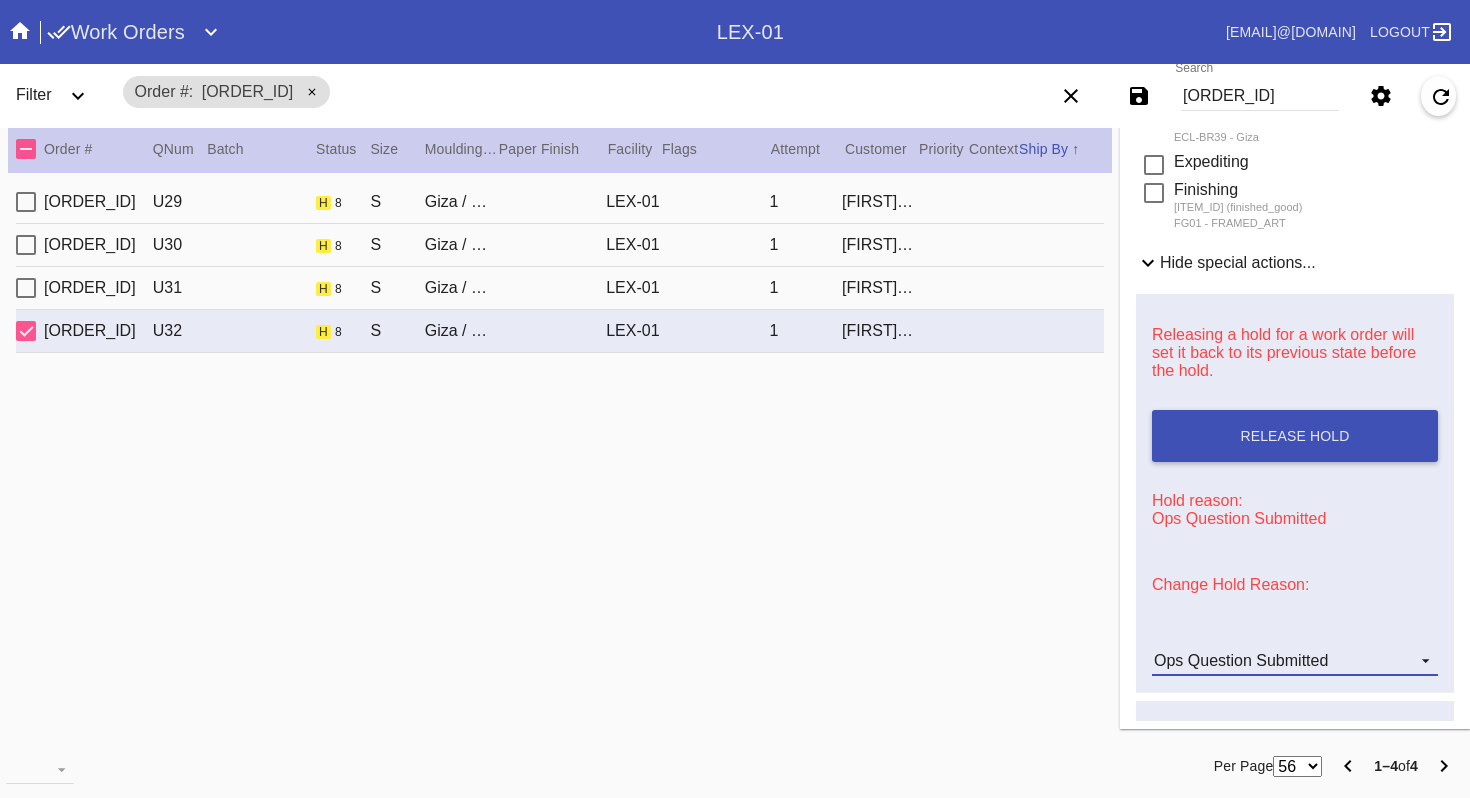 click on "Ops Question Submitted" at bounding box center (1295, 661) 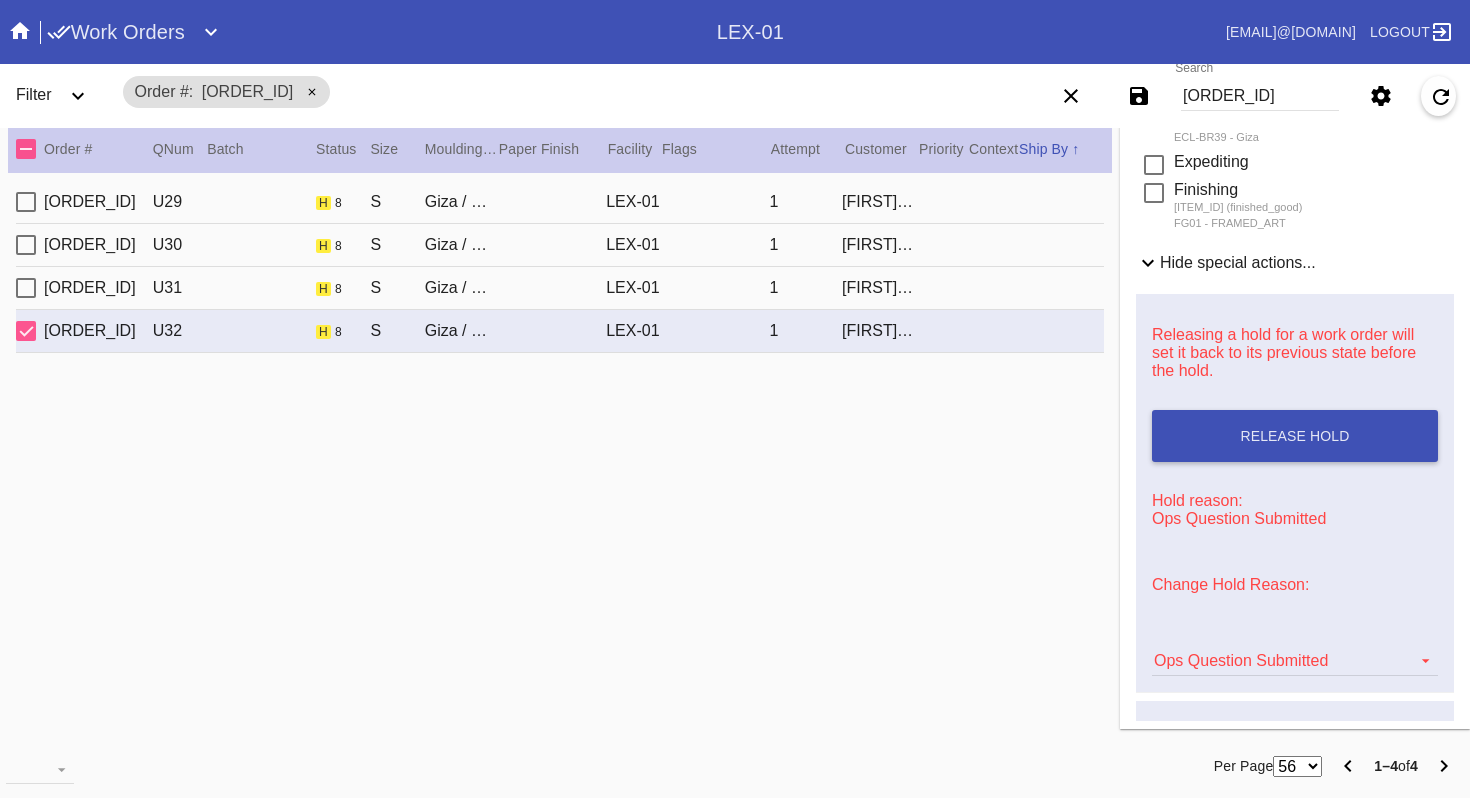 scroll, scrollTop: 347, scrollLeft: 0, axis: vertical 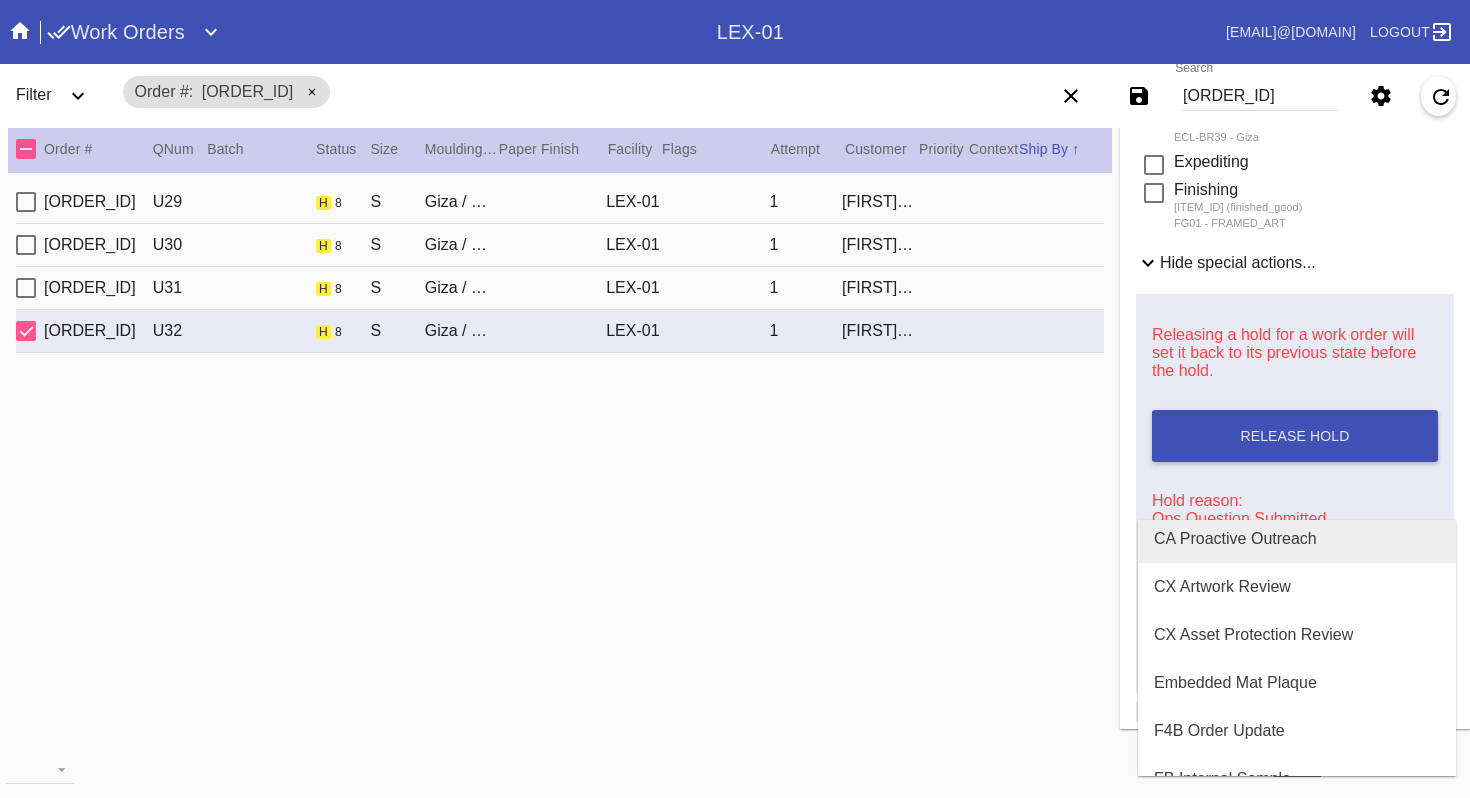 click on "CA Proactive Outreach" at bounding box center (1297, 539) 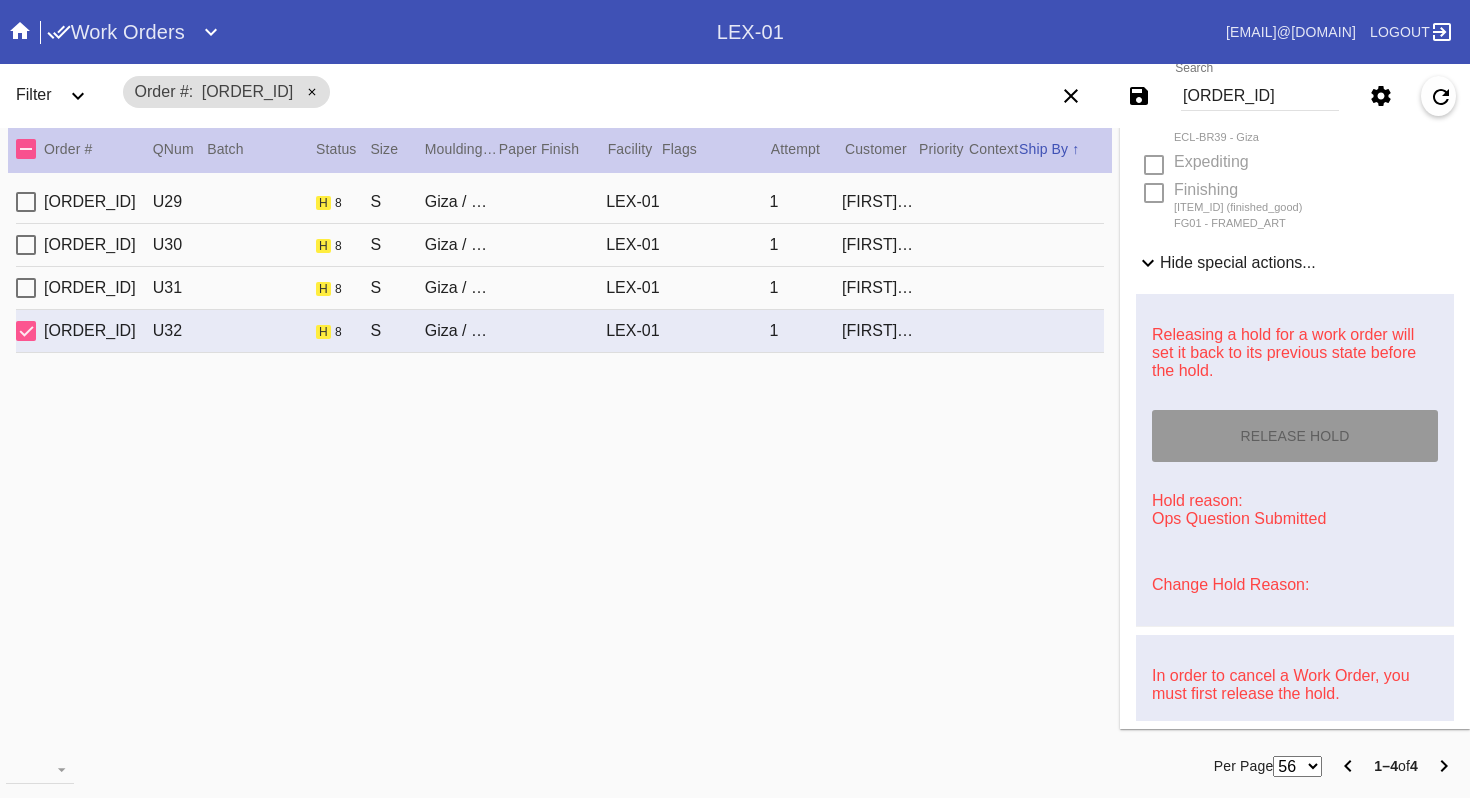 type on "8/10/2025" 